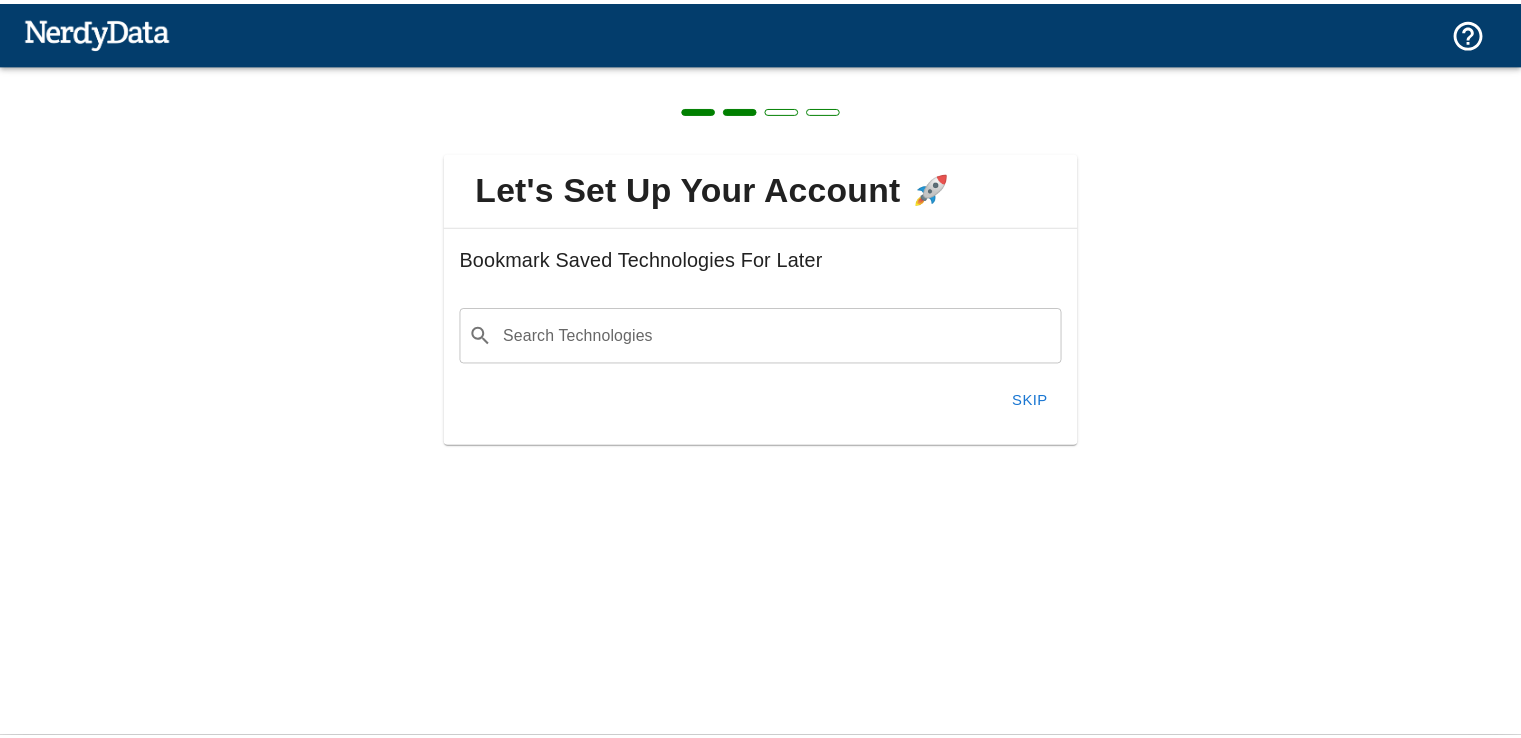 scroll, scrollTop: 0, scrollLeft: 0, axis: both 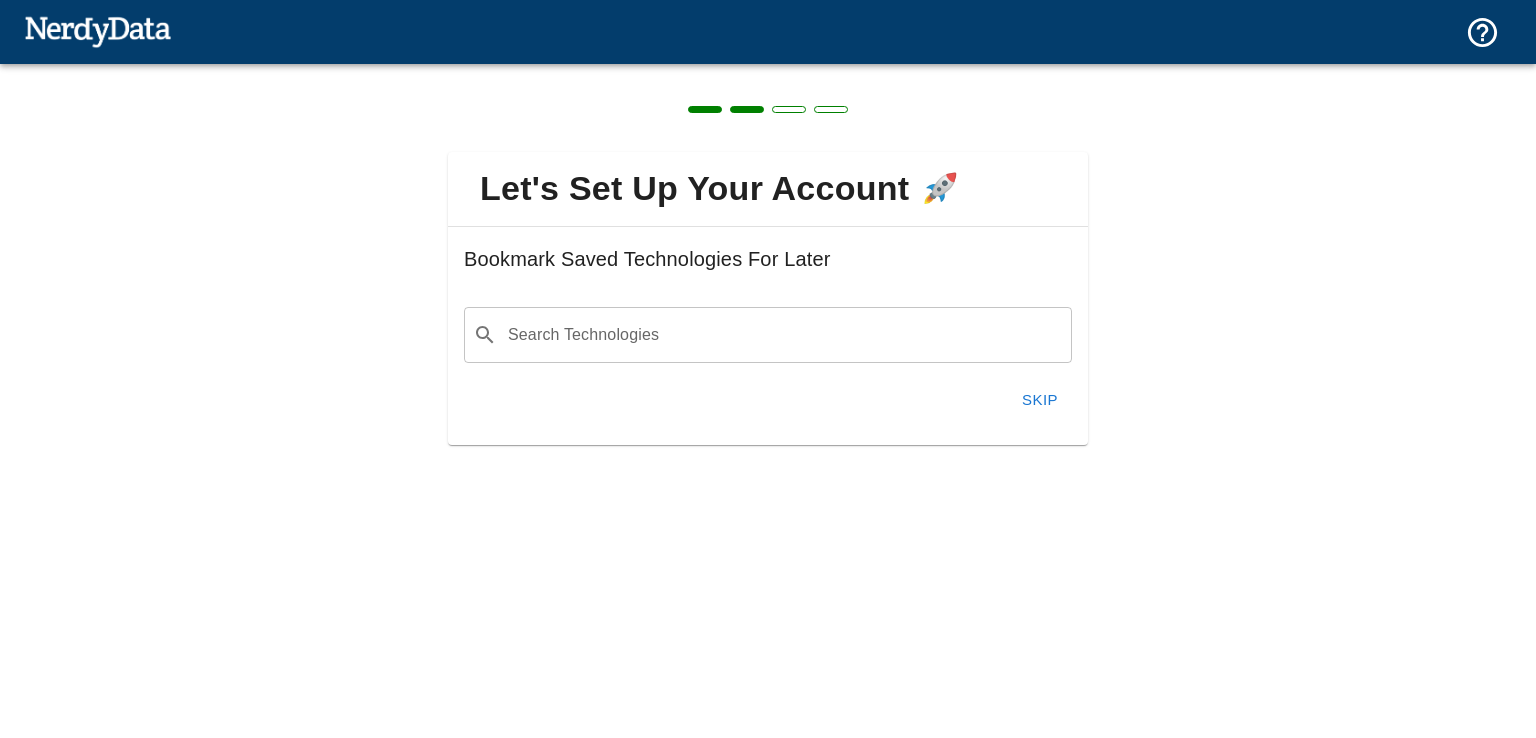 click on "Skip" at bounding box center [1040, 400] 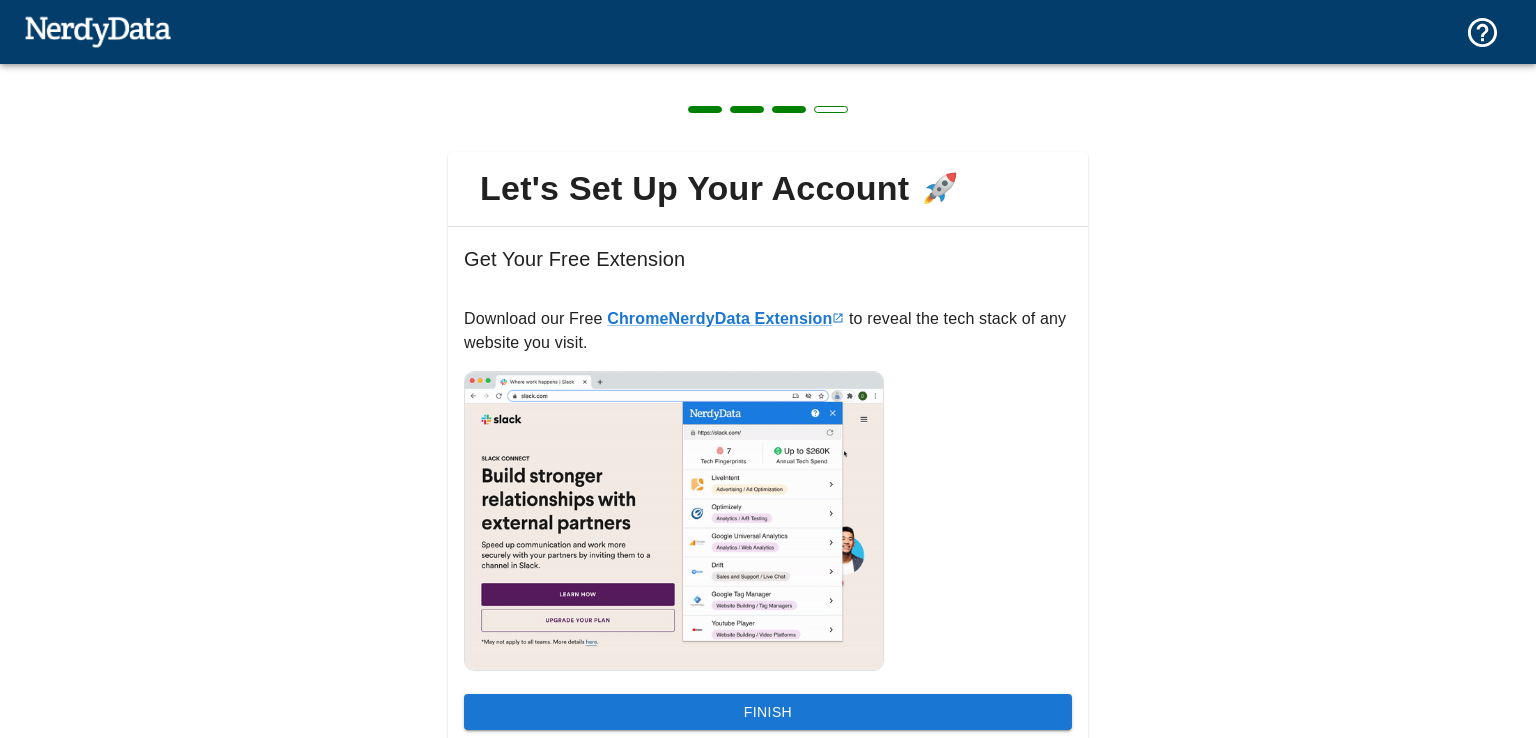 click at bounding box center (760, 516) 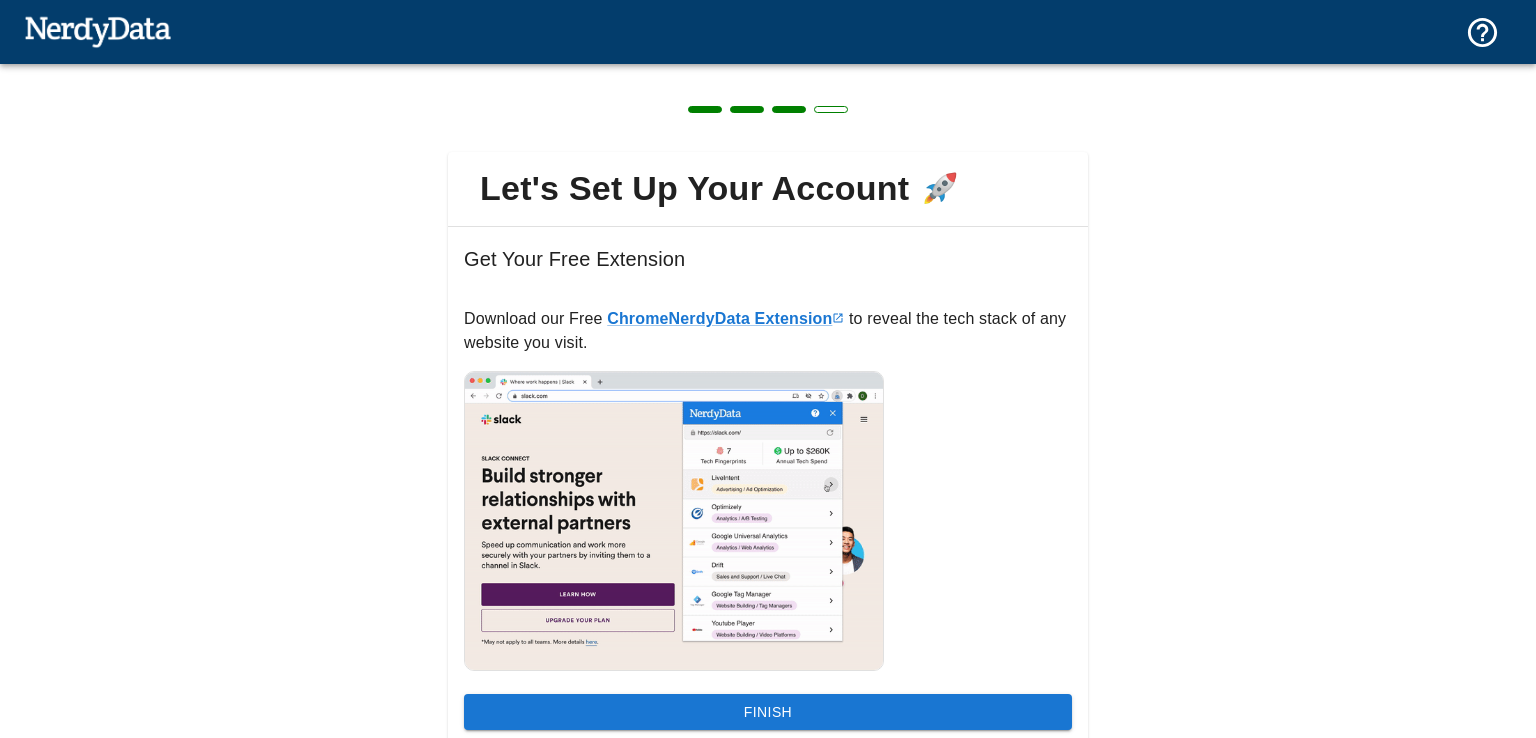 click on "Finish" at bounding box center [768, 712] 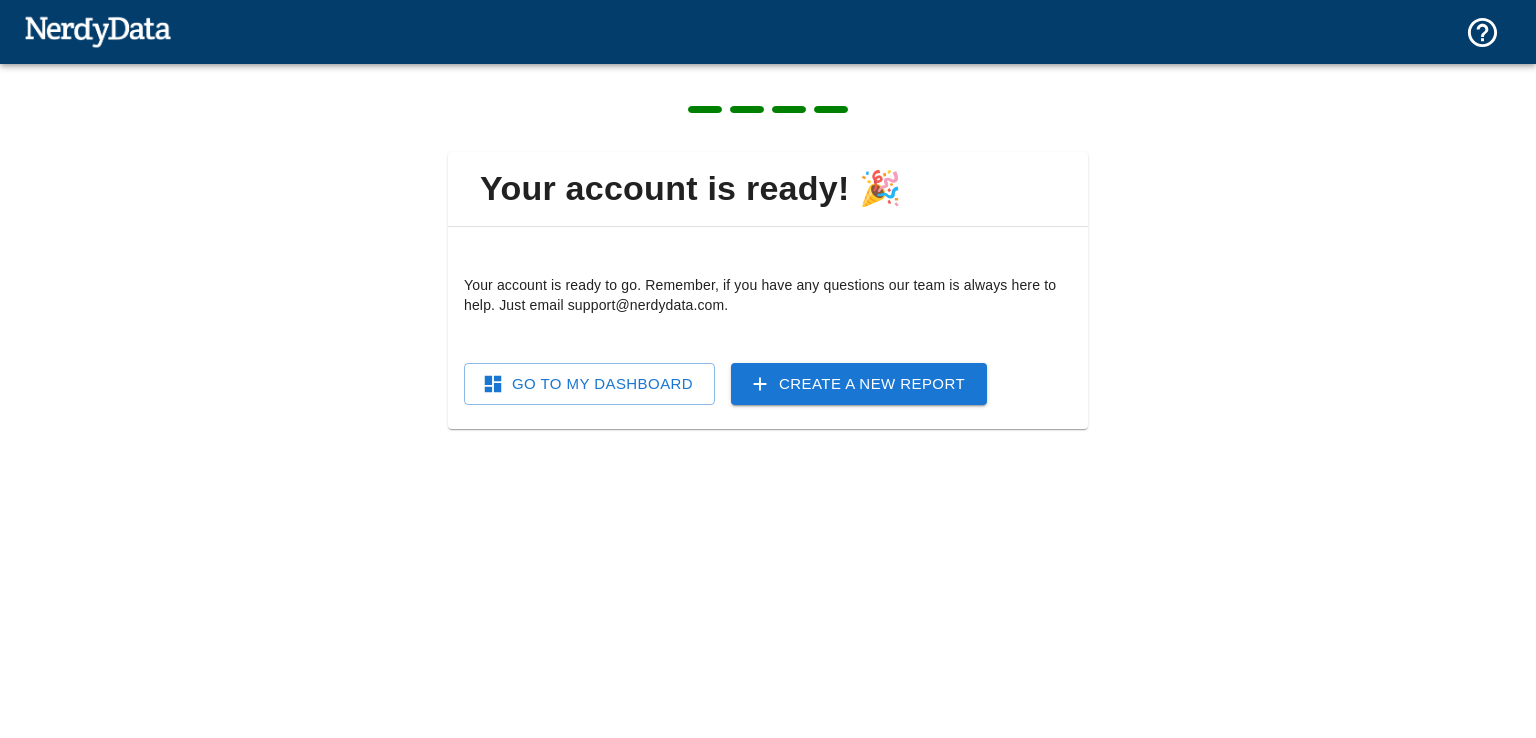 click on "Go To My Dashboard" at bounding box center [589, 384] 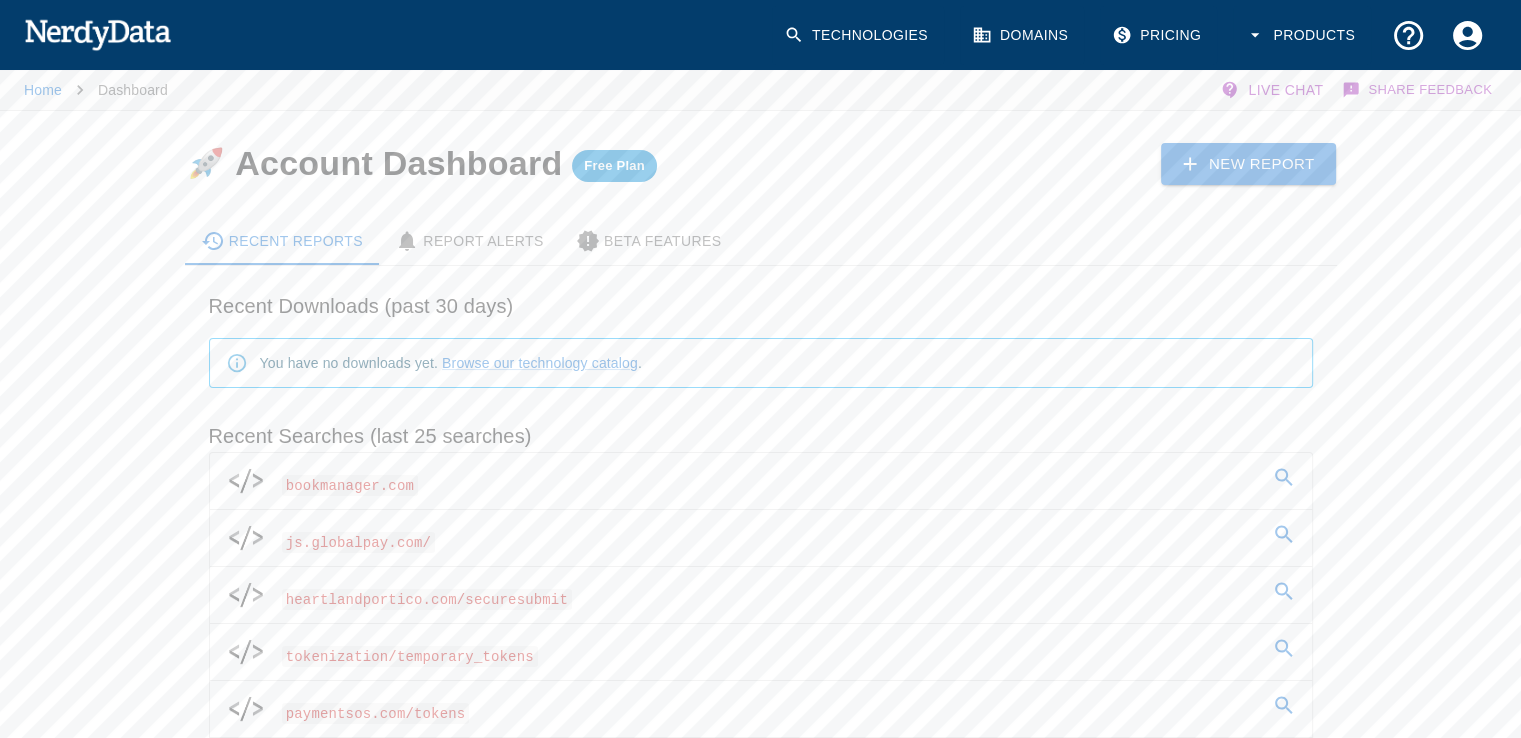click on "New Report" at bounding box center (1249, 164) 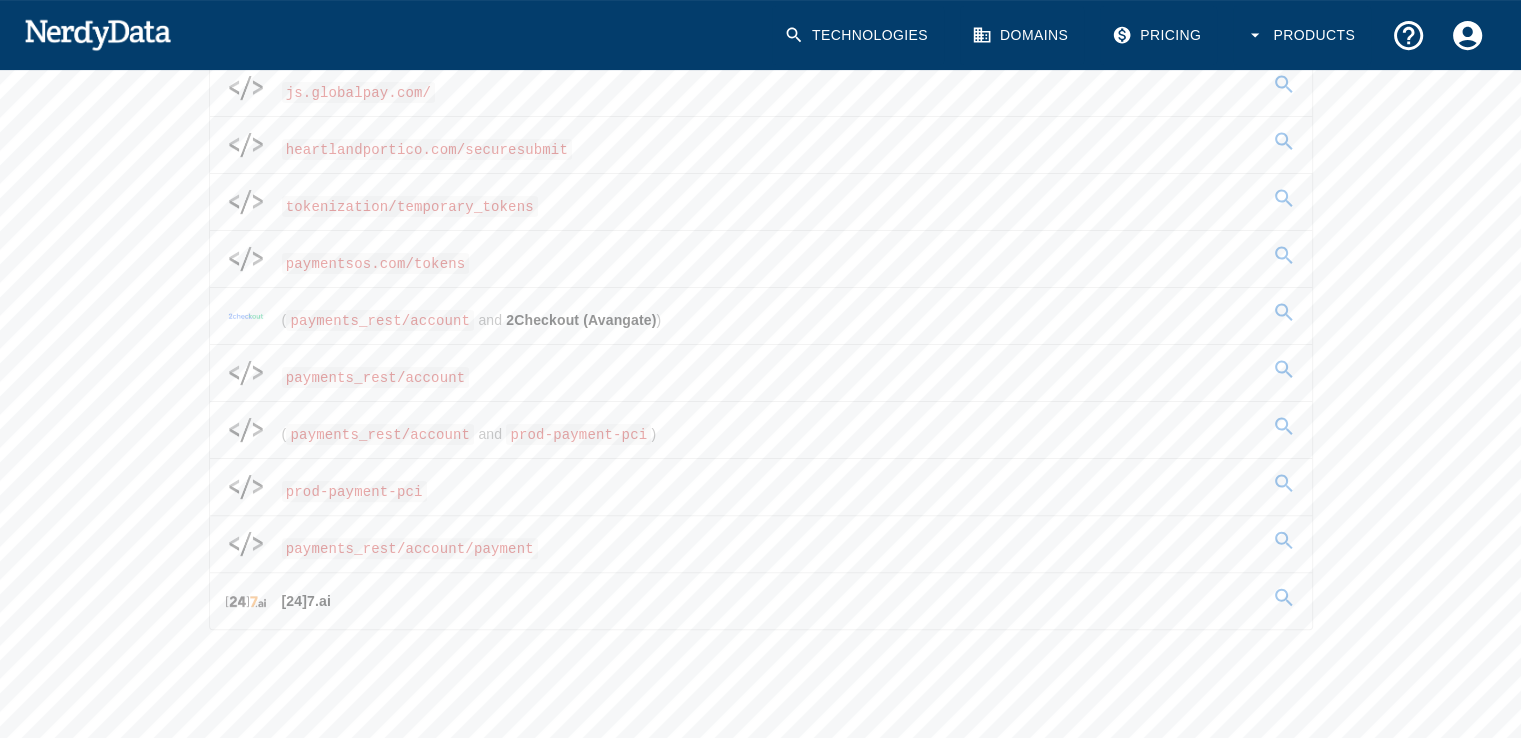 scroll, scrollTop: 475, scrollLeft: 0, axis: vertical 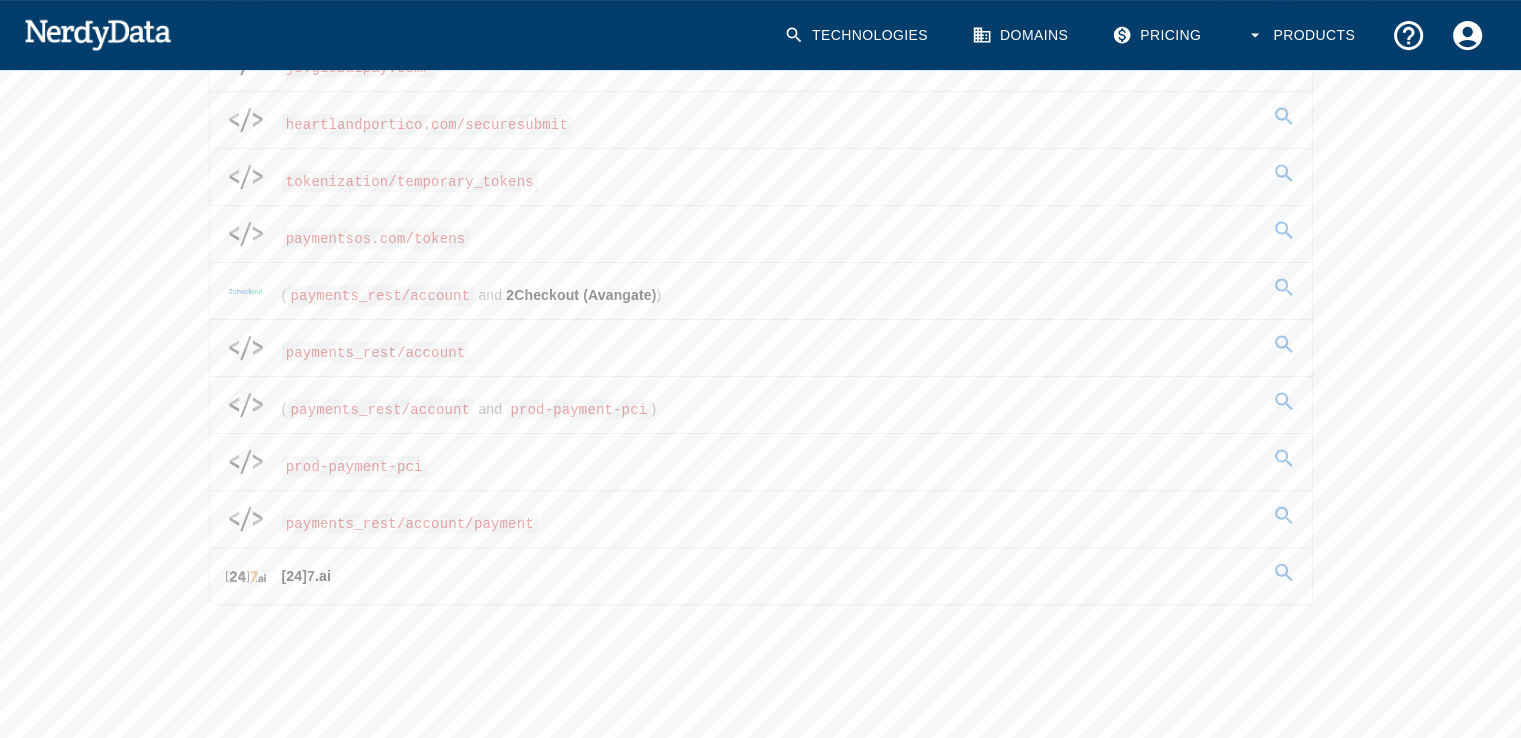 click on "paymentsos.com/tokens" at bounding box center (761, 234) 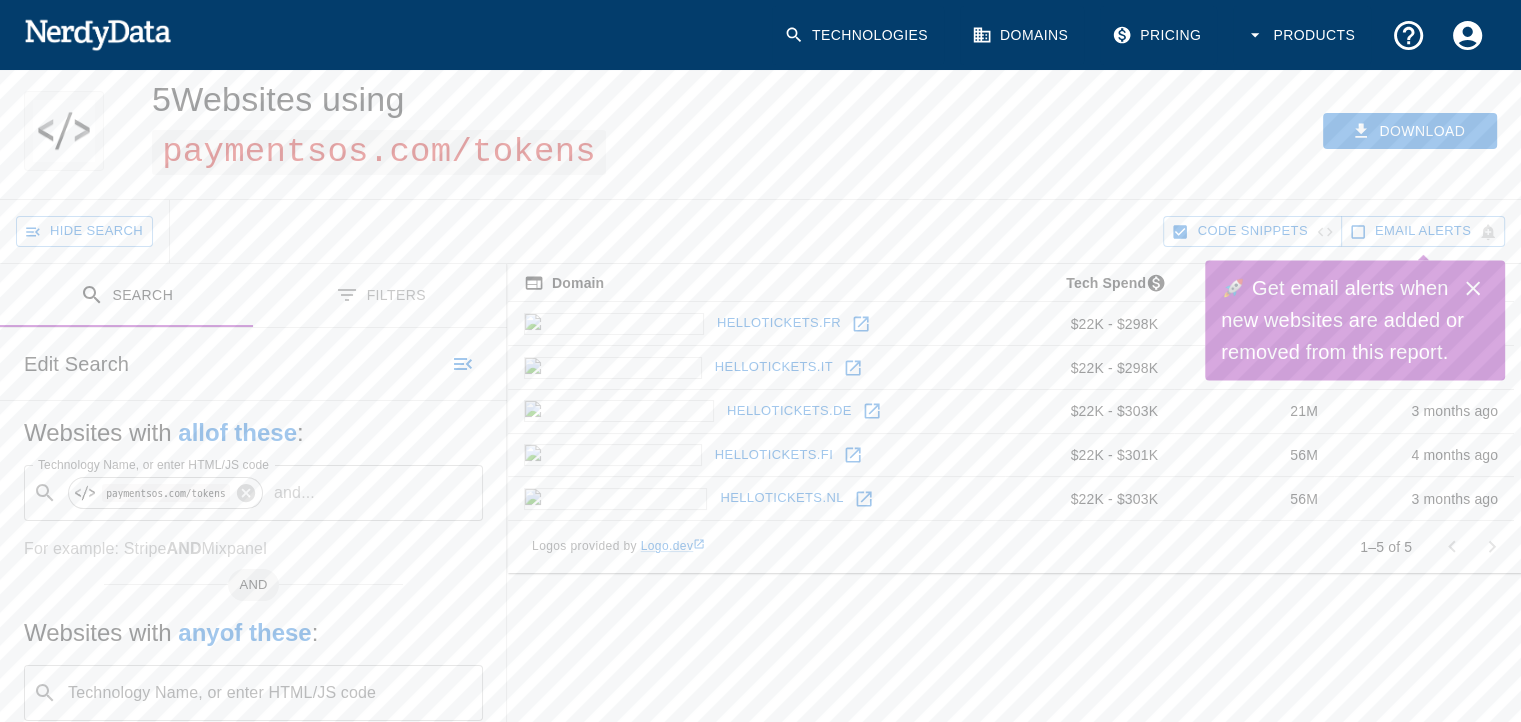 scroll, scrollTop: 100, scrollLeft: 0, axis: vertical 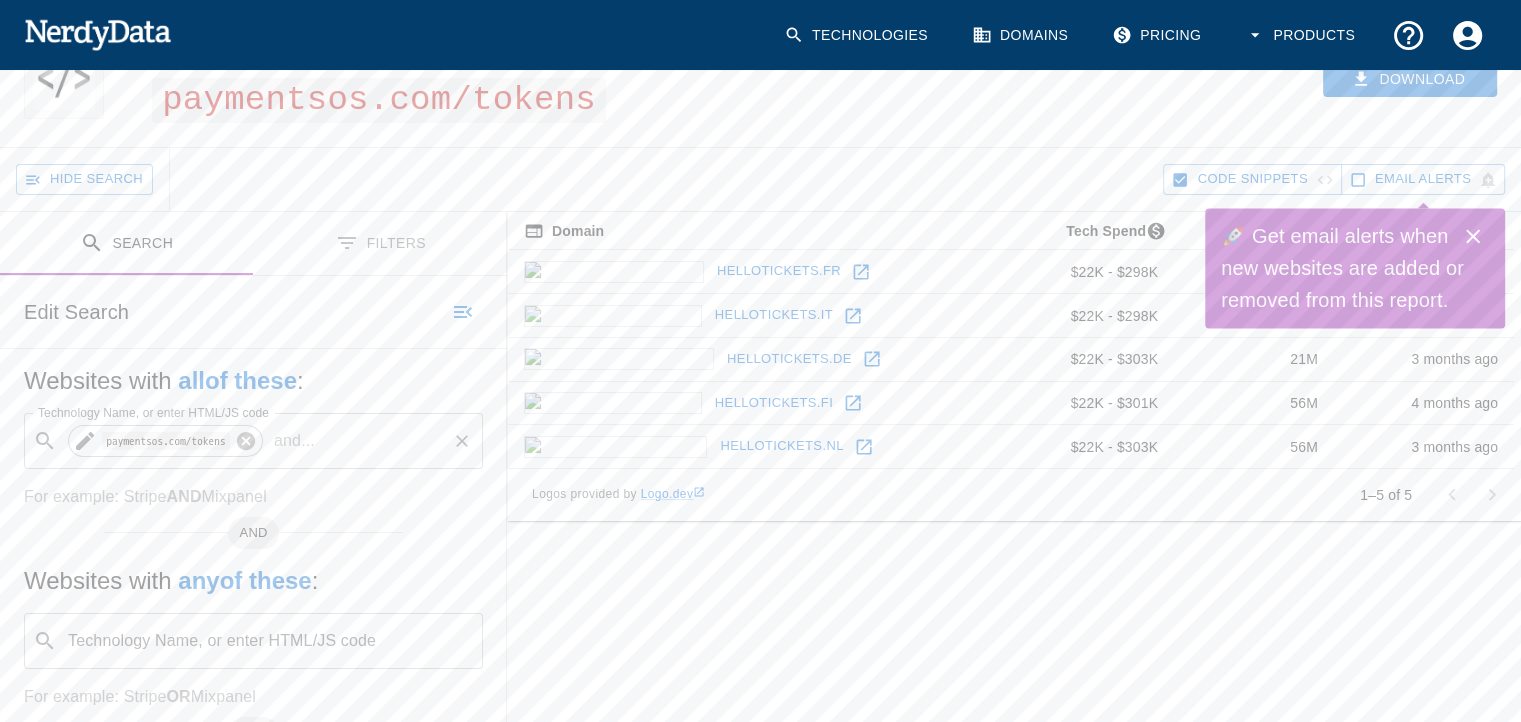 click 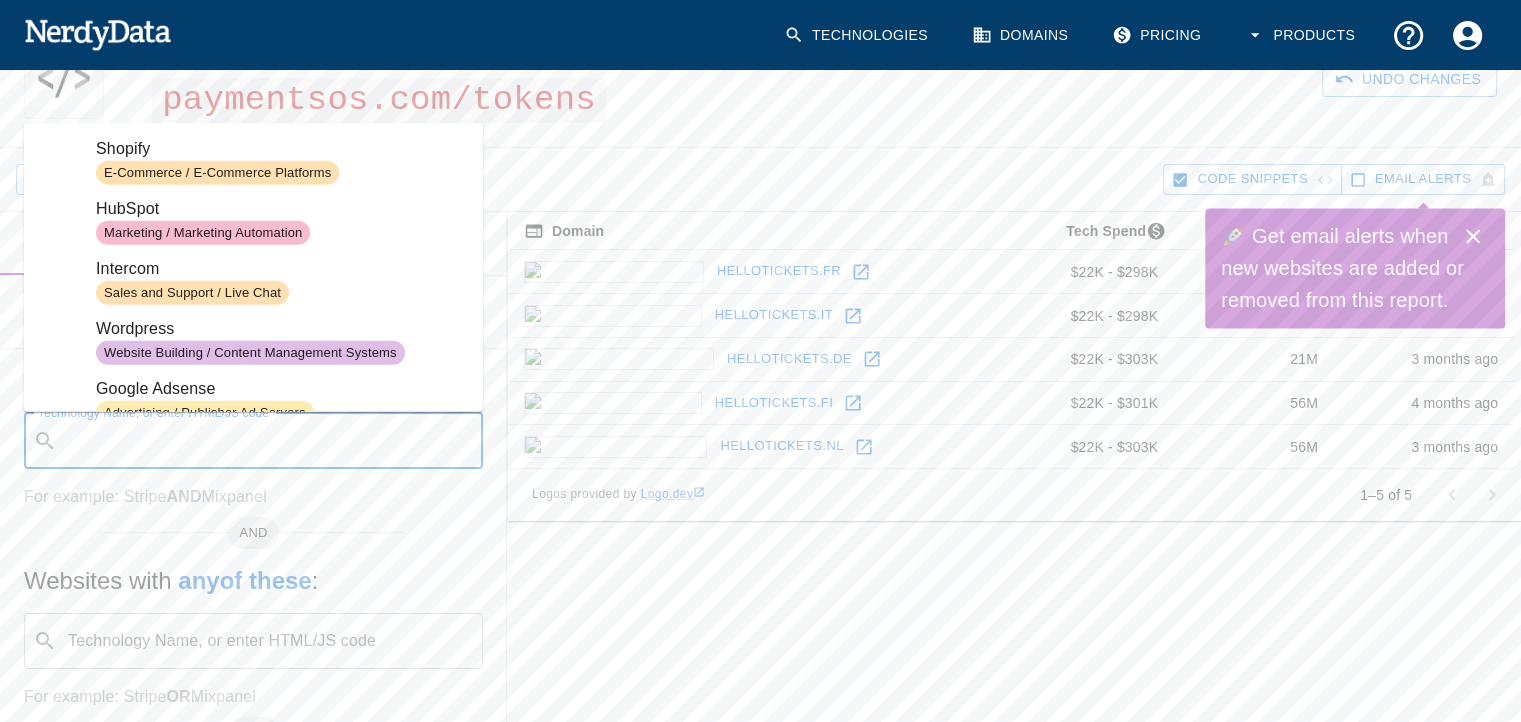 click on "Technology Name, or enter HTML/JS code ​ Technology Name, or enter HTML/JS code" at bounding box center (253, 441) 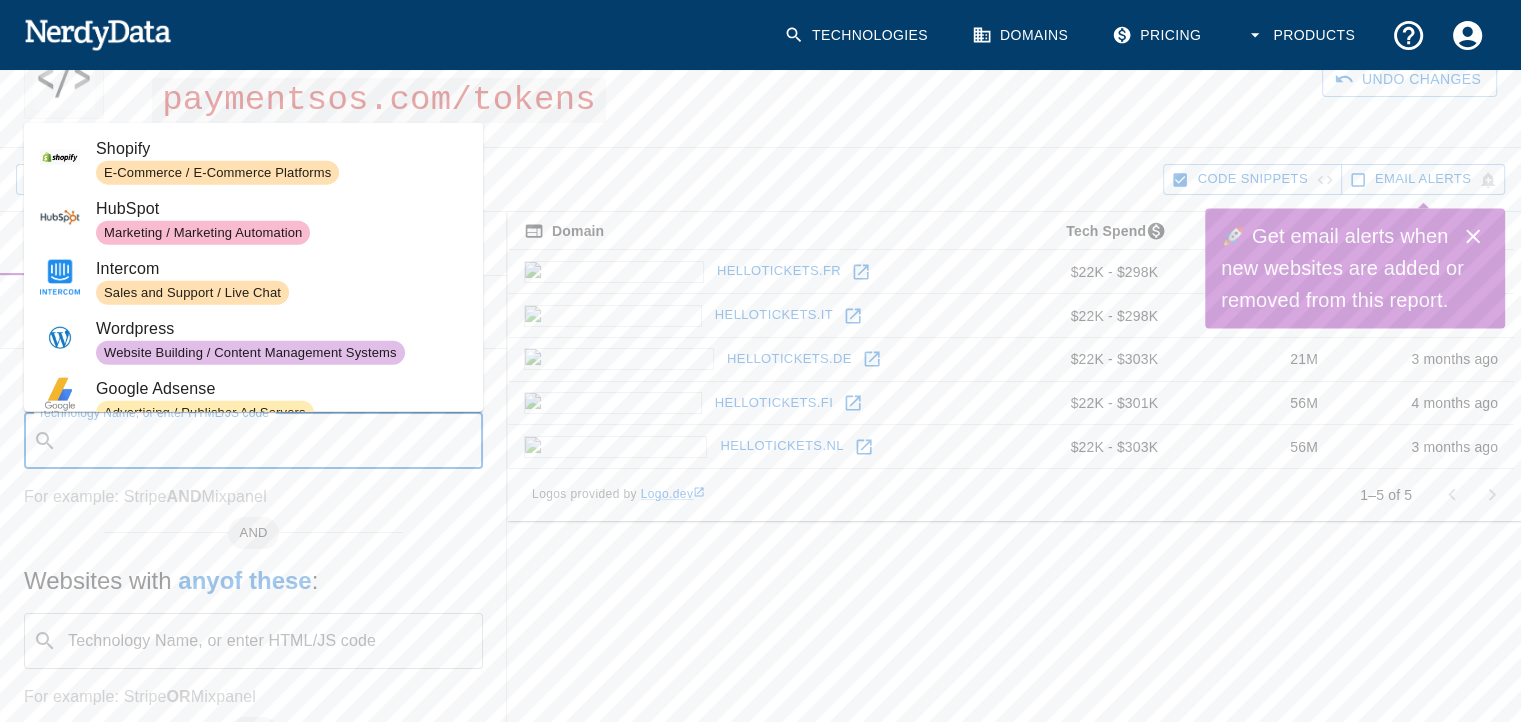 paste on "https://chase.hostedpaymentservice.net/api/tds_process" 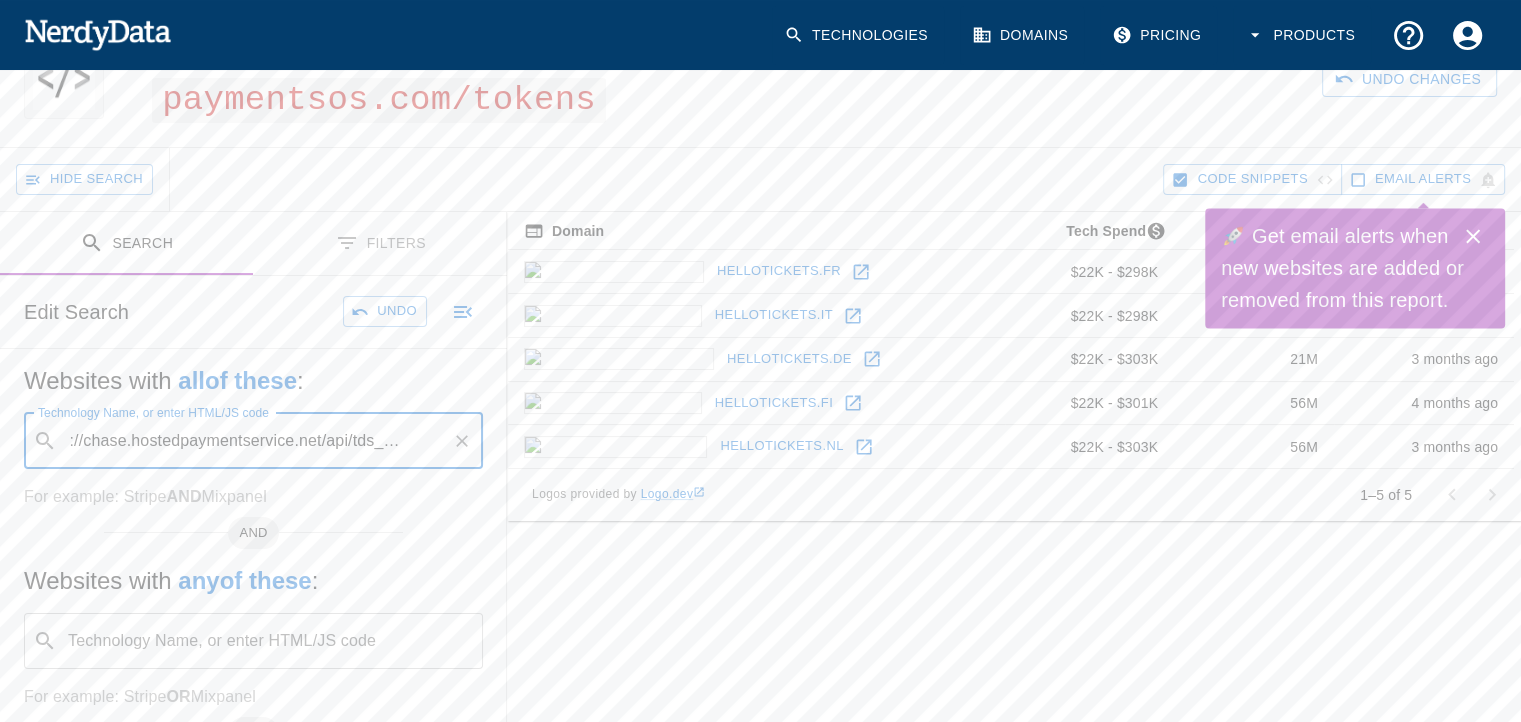 scroll, scrollTop: 0, scrollLeft: 32, axis: horizontal 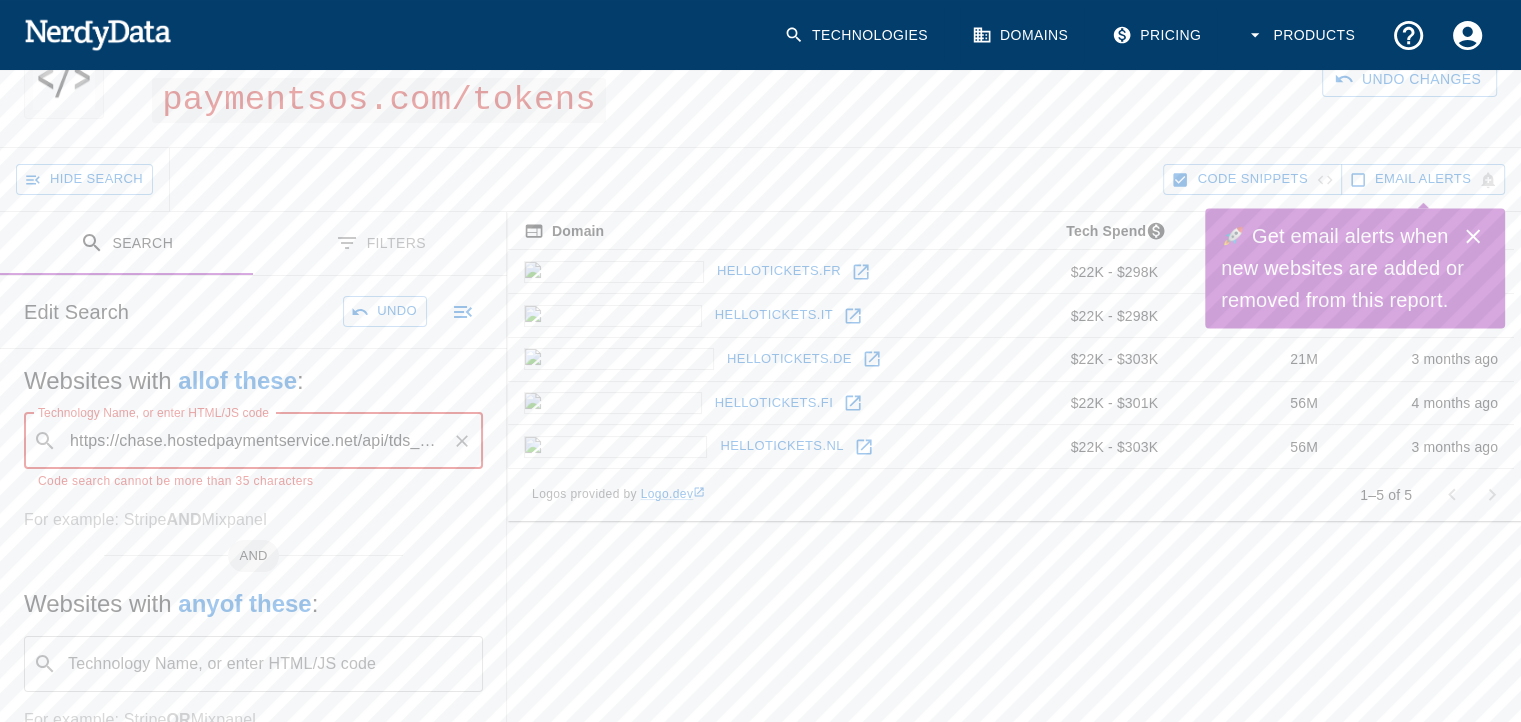 drag, startPoint x: 128, startPoint y: 455, endPoint x: 0, endPoint y: 461, distance: 128.14055 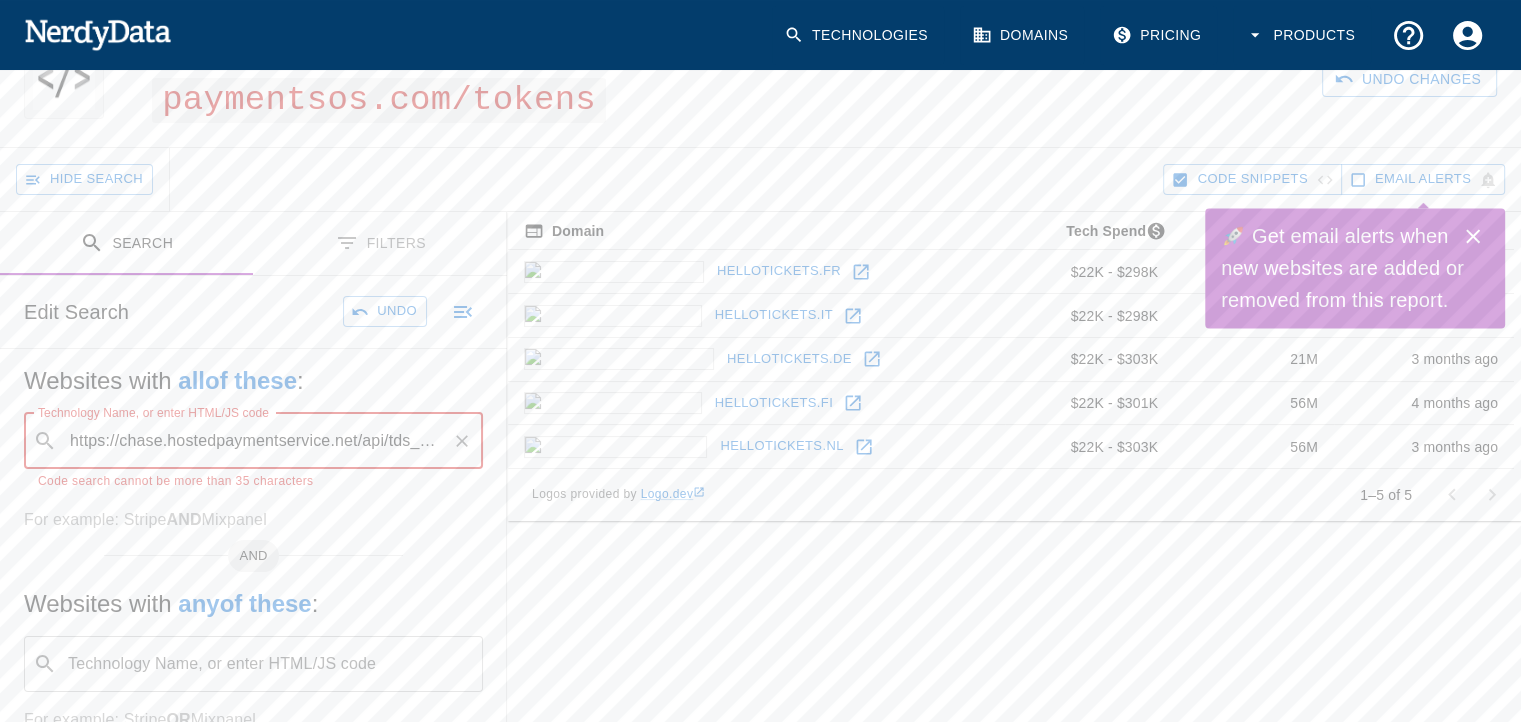 drag, startPoint x: 170, startPoint y: 442, endPoint x: 52, endPoint y: 441, distance: 118.004234 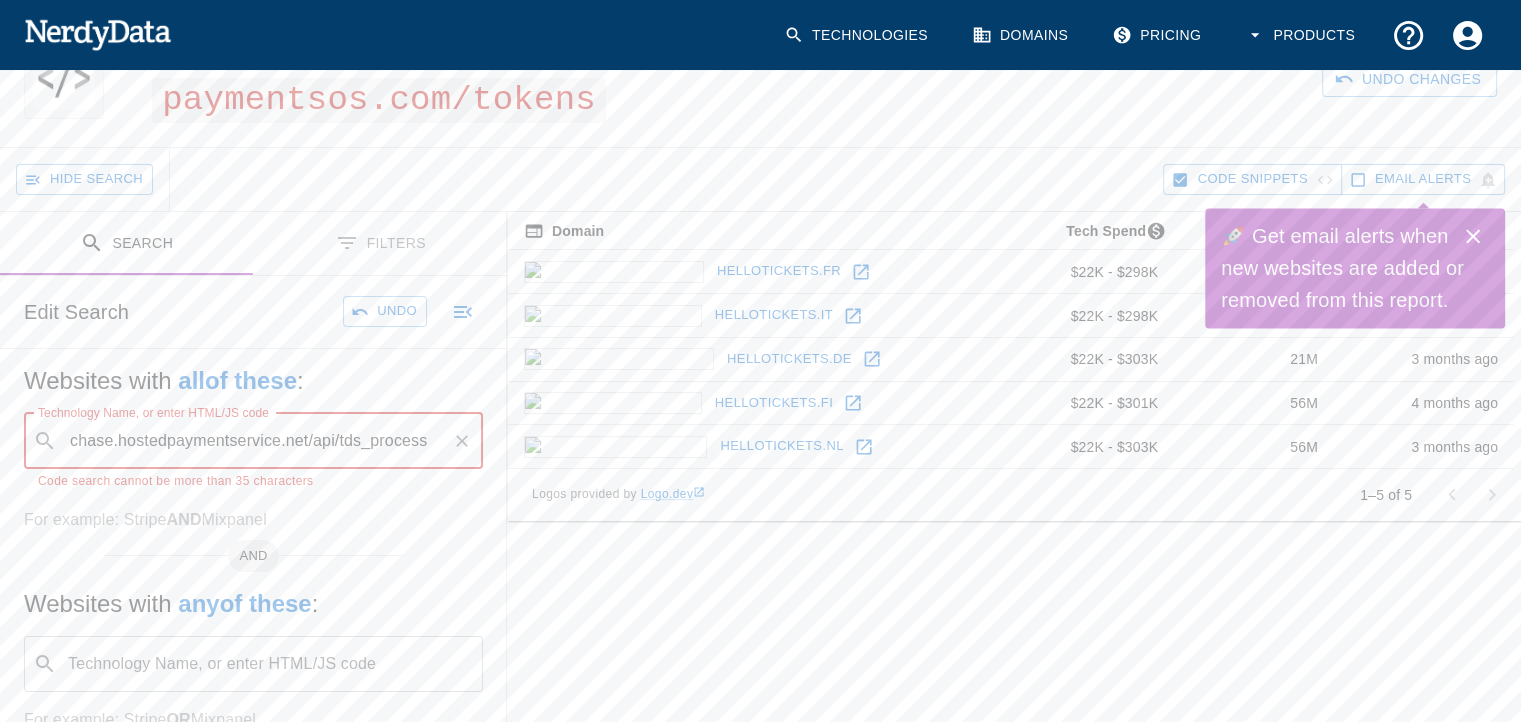 drag, startPoint x: 342, startPoint y: 441, endPoint x: 448, endPoint y: 445, distance: 106.07545 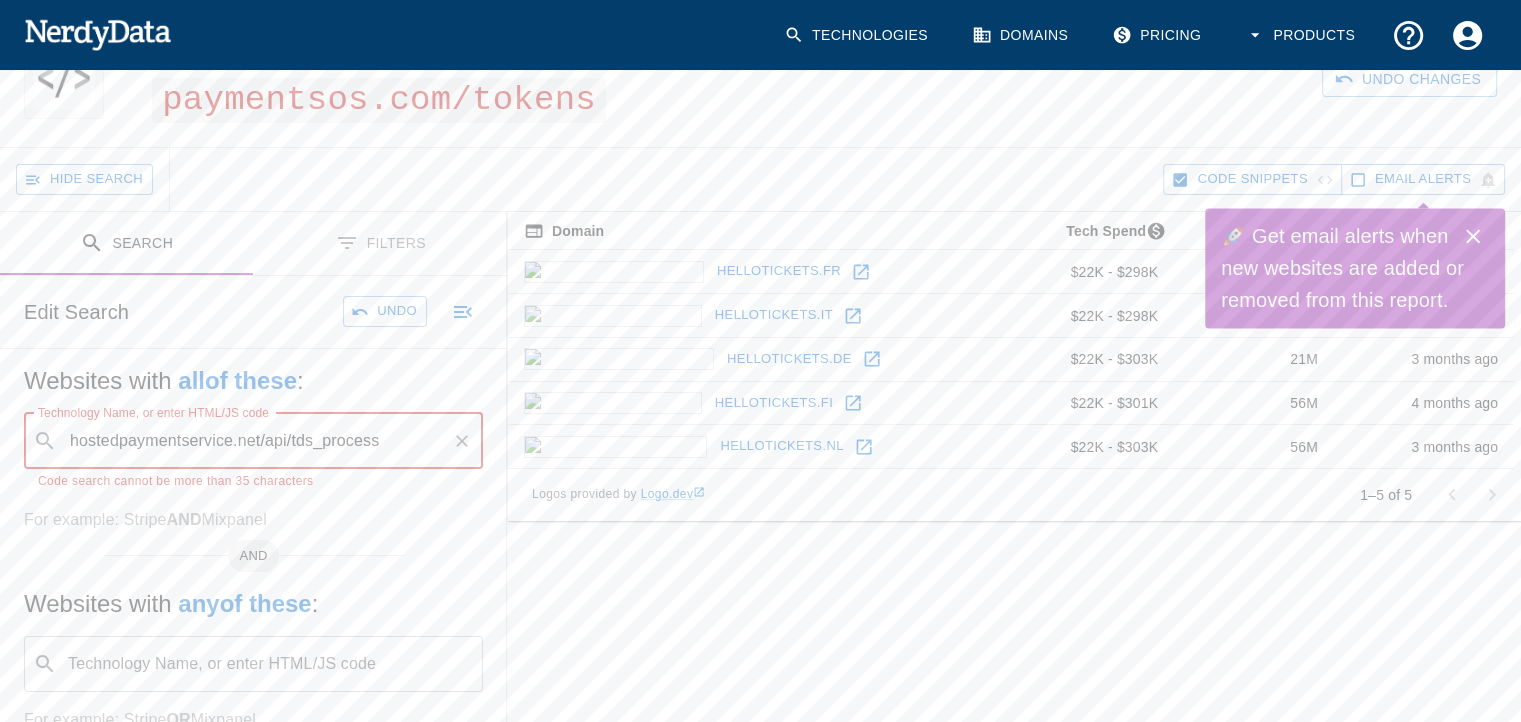 drag, startPoint x: 120, startPoint y: 440, endPoint x: 0, endPoint y: 442, distance: 120.01666 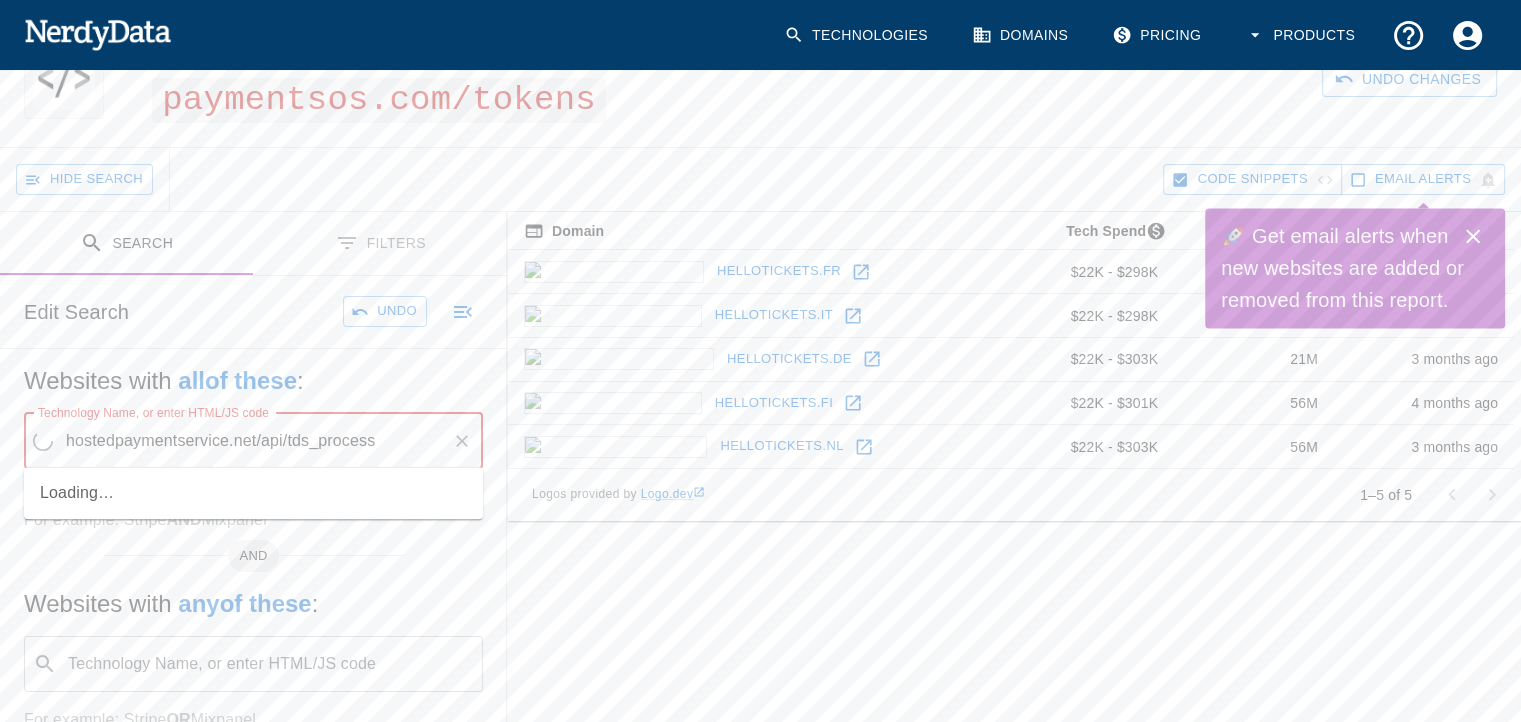 click on "hostedpaymentservice.net/api/tds_process" at bounding box center (252, 441) 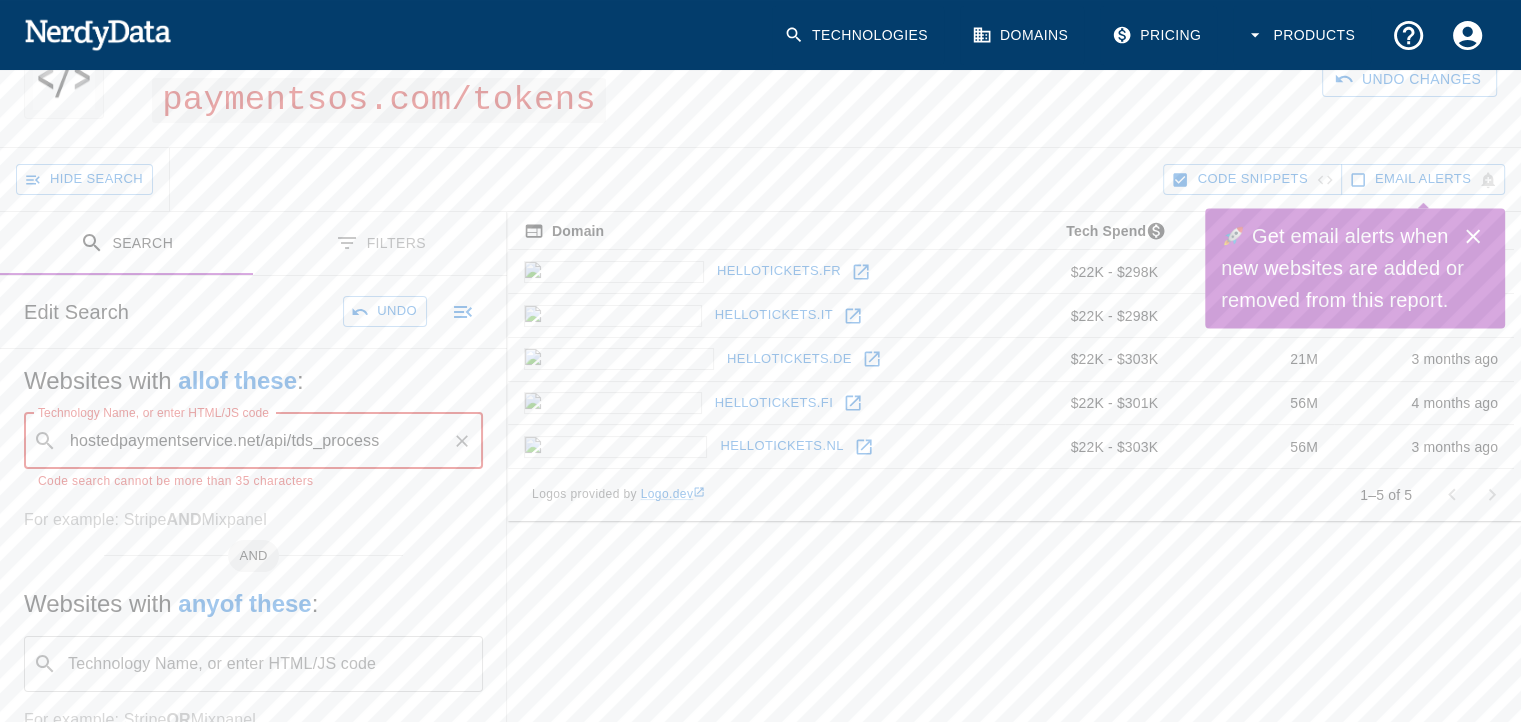 type on "hostedpaymentservice.net/api/tds_process" 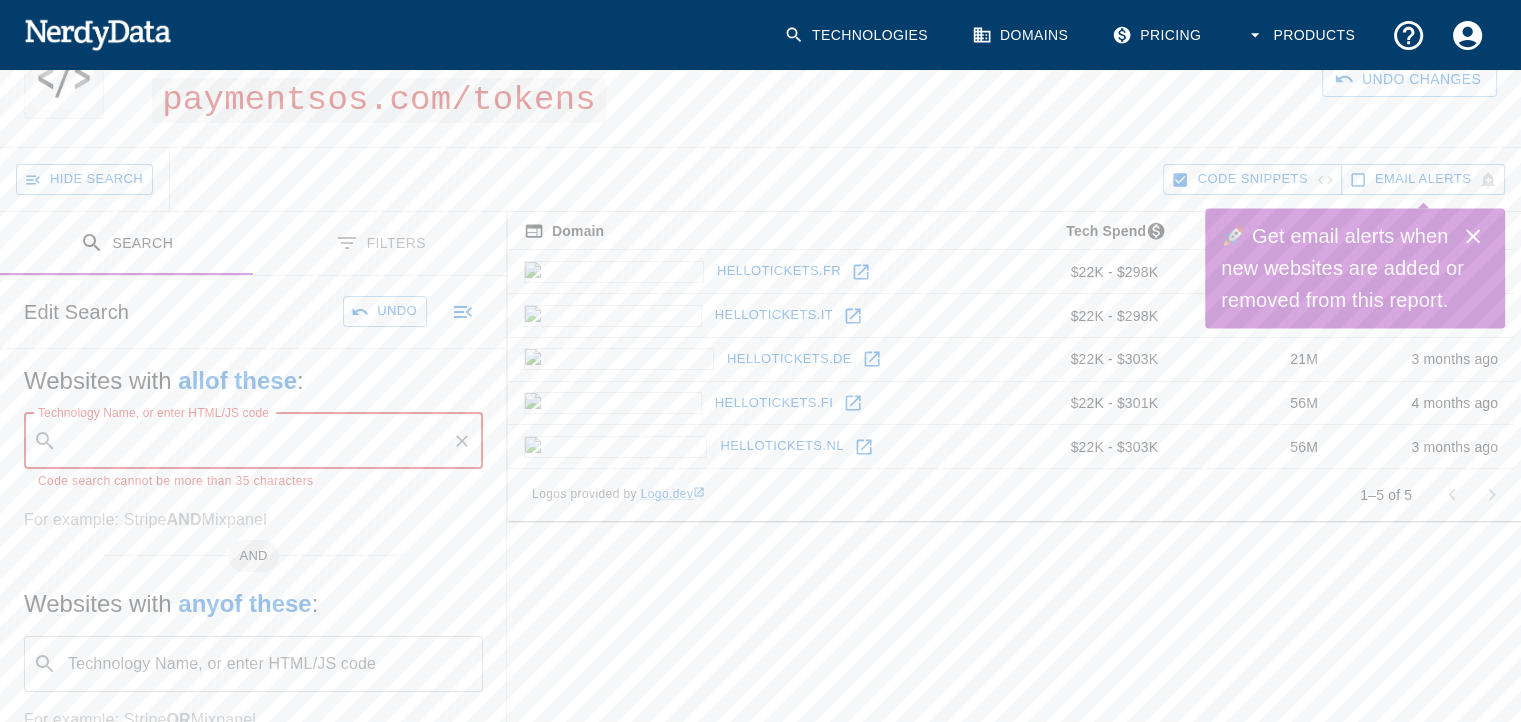 click on "AND" at bounding box center [253, 548] 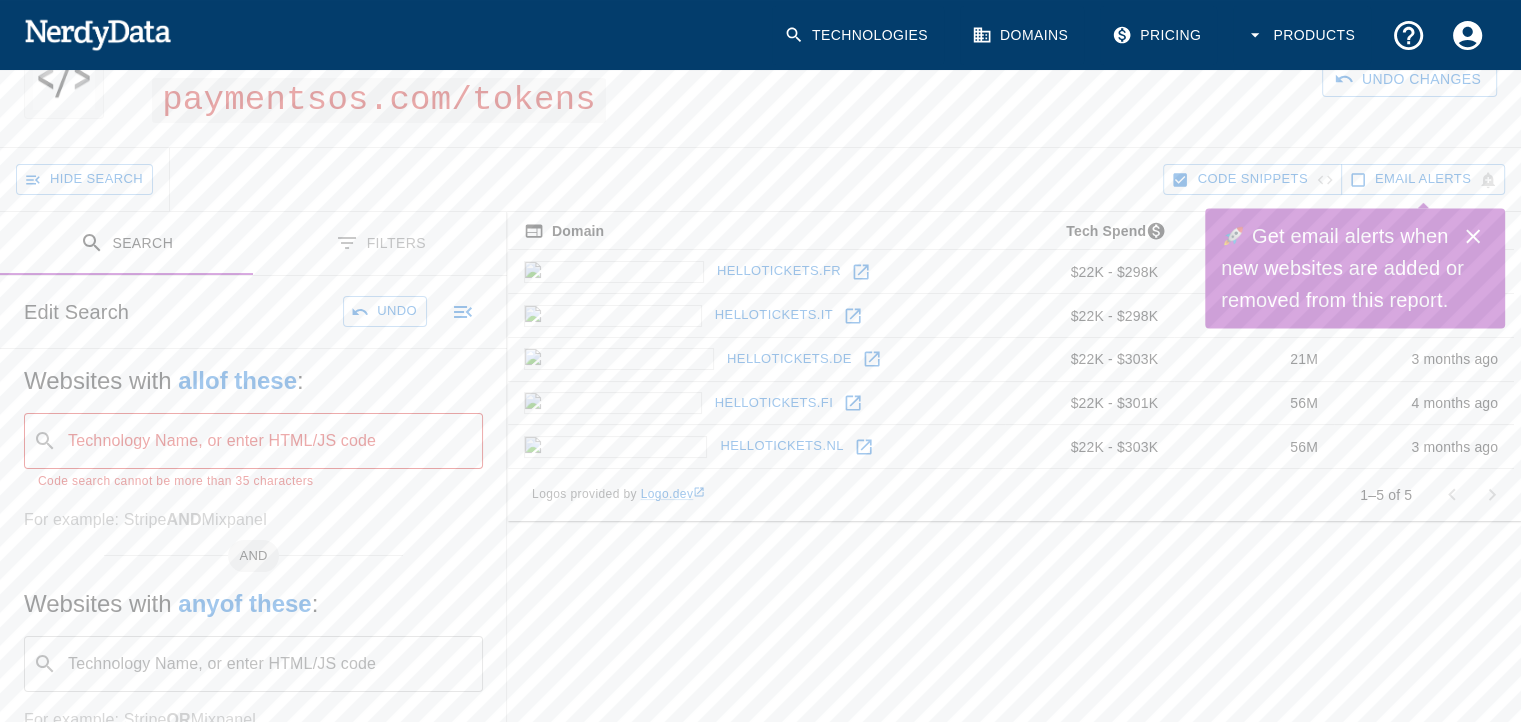 click on "Technology Name, or enter HTML/JS code" at bounding box center [269, 441] 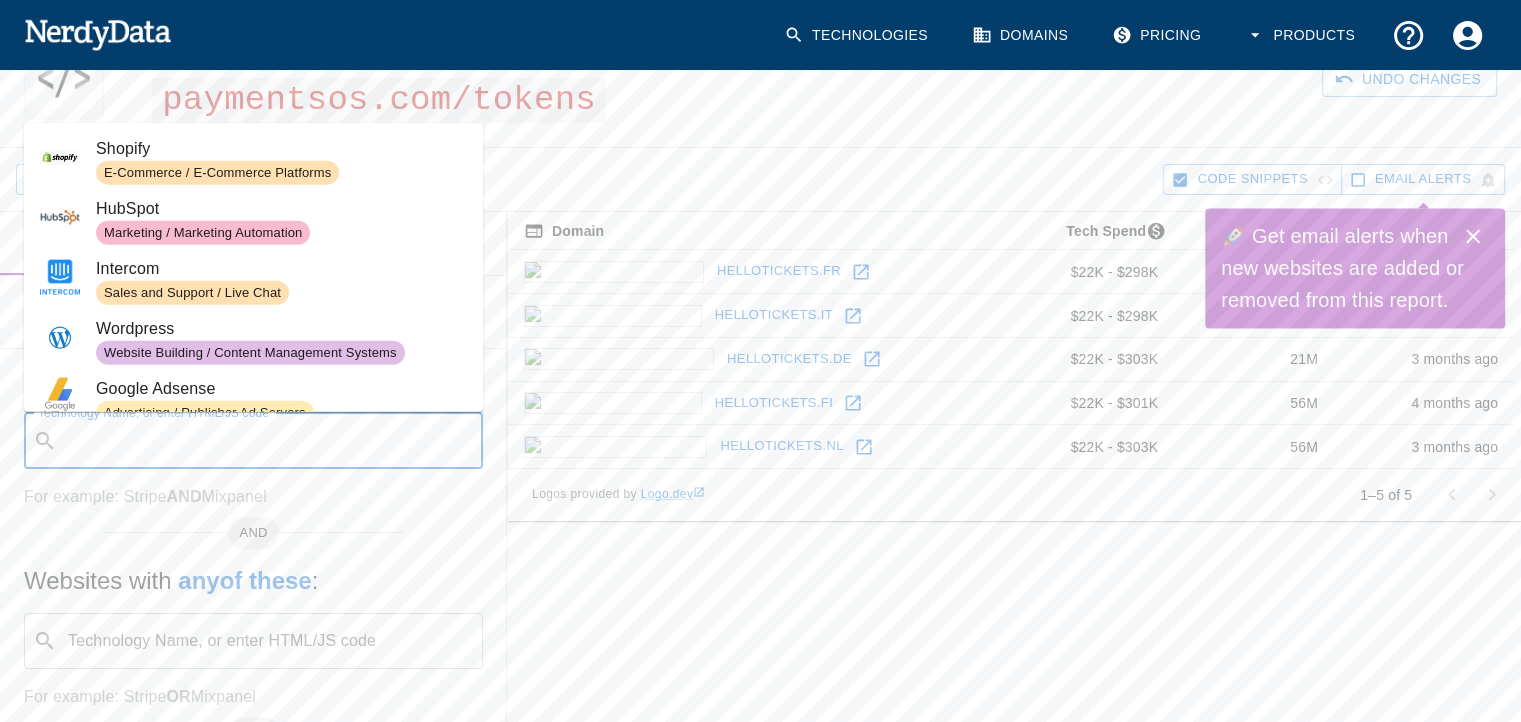 paste on "hostedpaymentservice.net/api/tds_process" 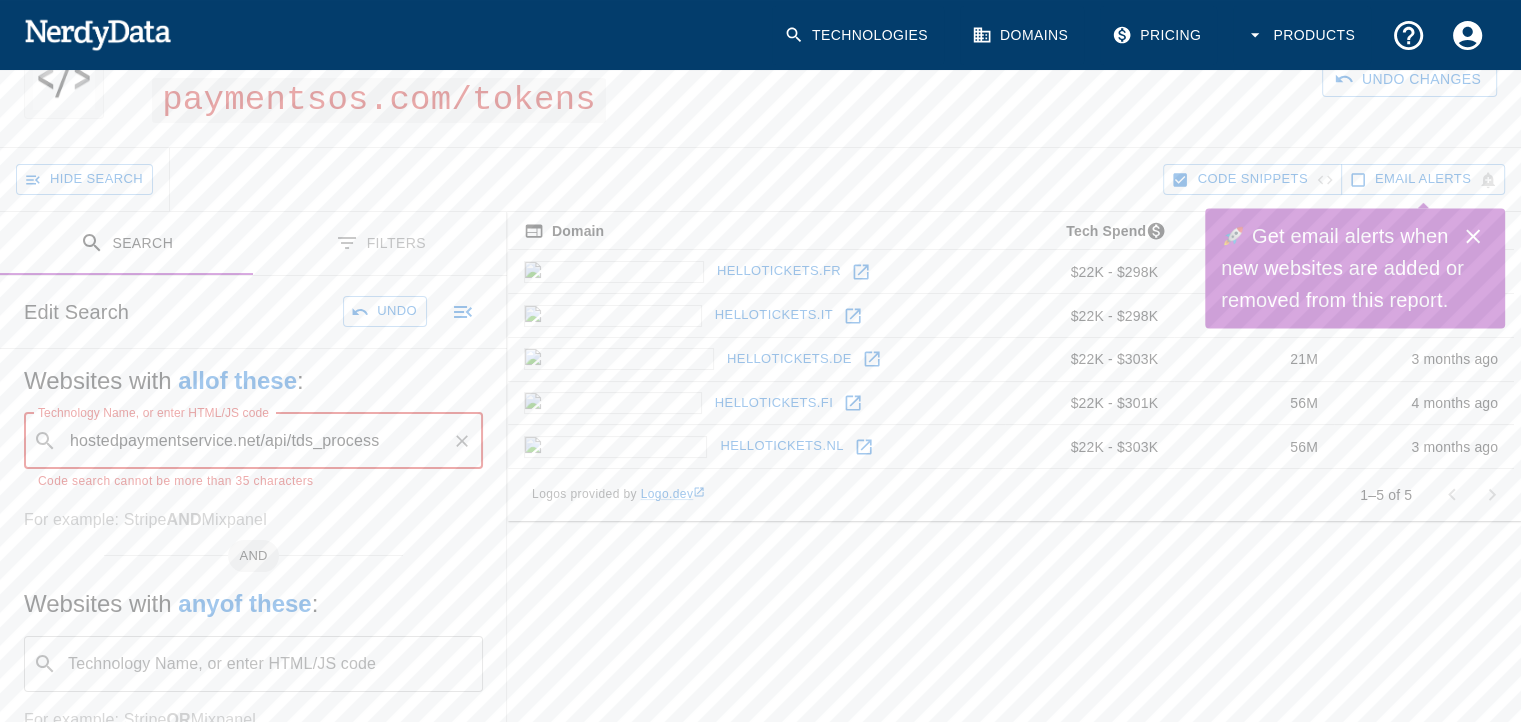 type on "hostedpaymentservice.net/api/tds_process" 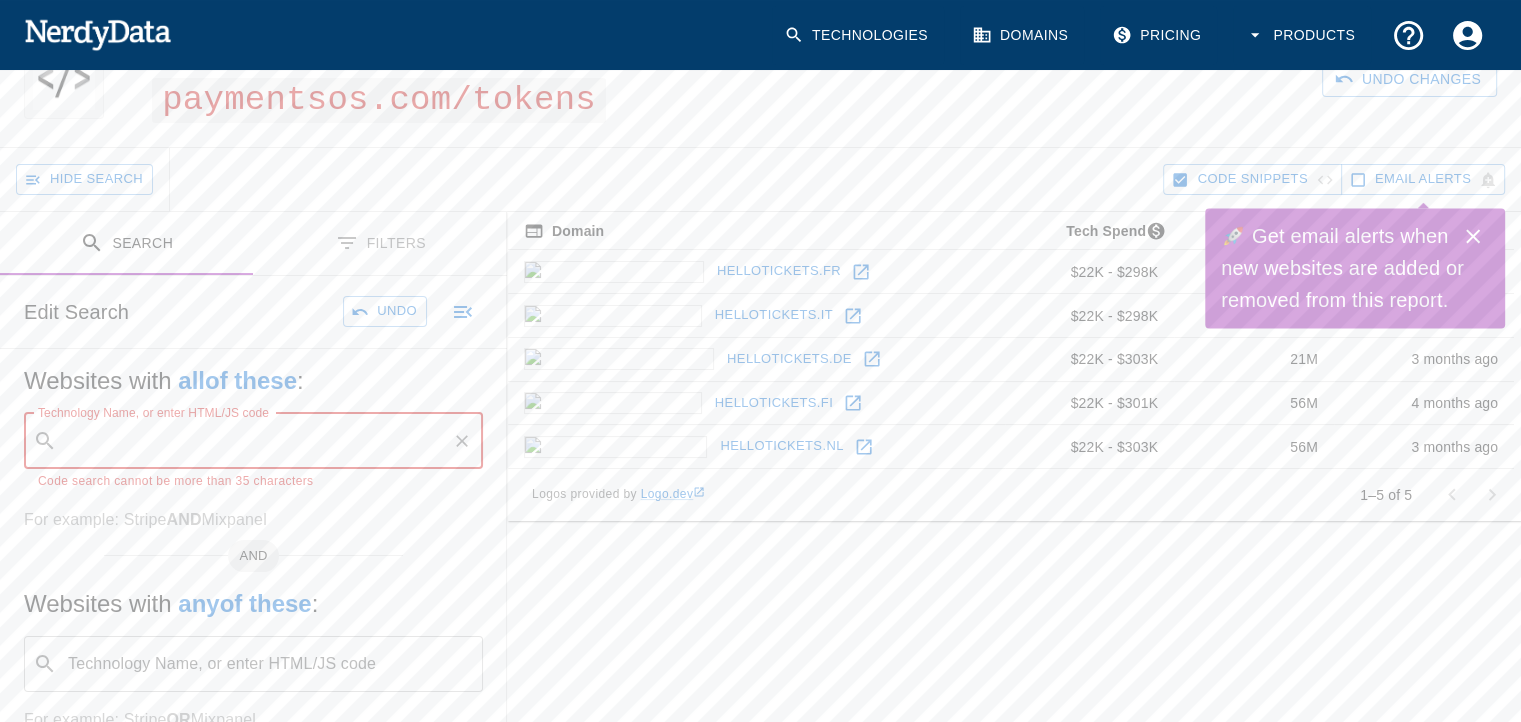 click on "Technology Name, or enter HTML/JS code ​ Technology Name, or enter HTML/JS code" at bounding box center (253, 664) 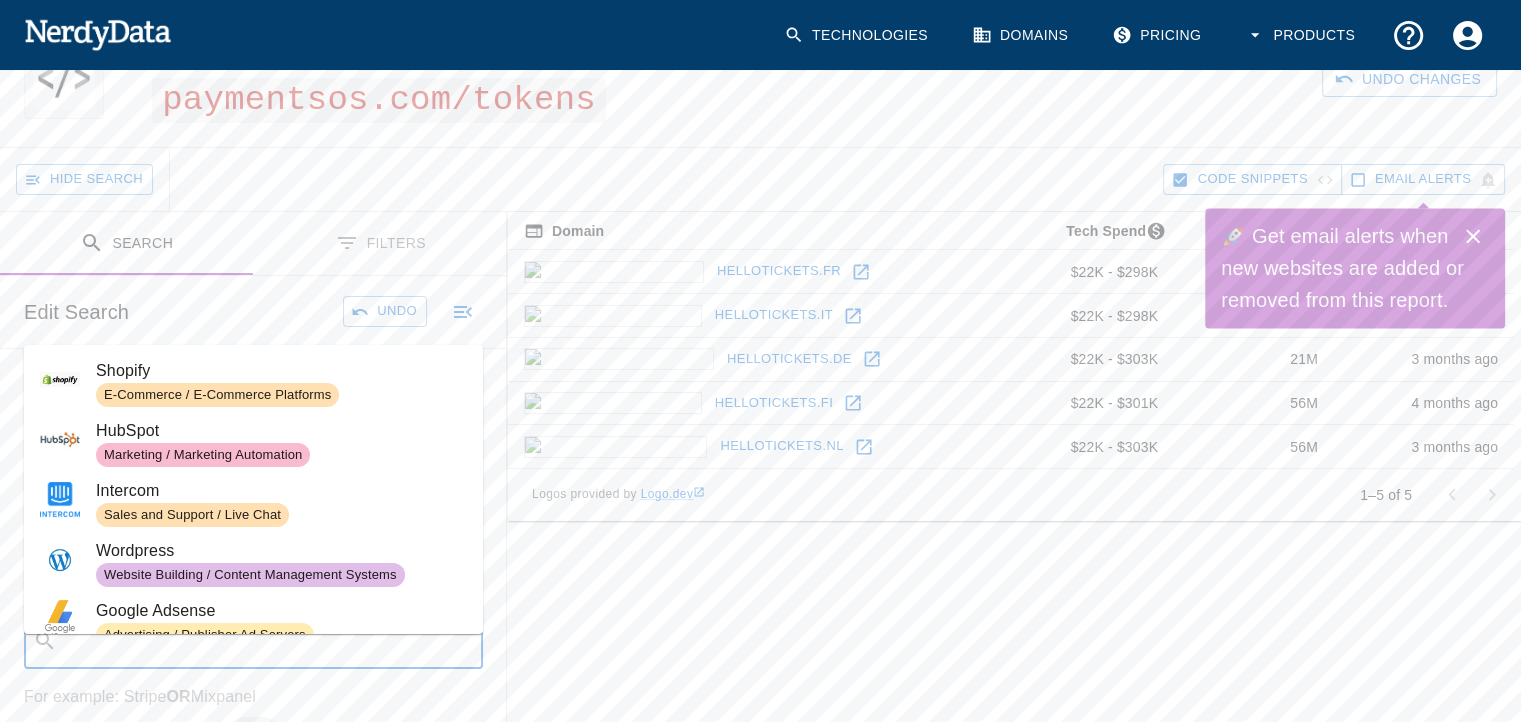 paste on "hostedpaymentservice.net/api/tds_process" 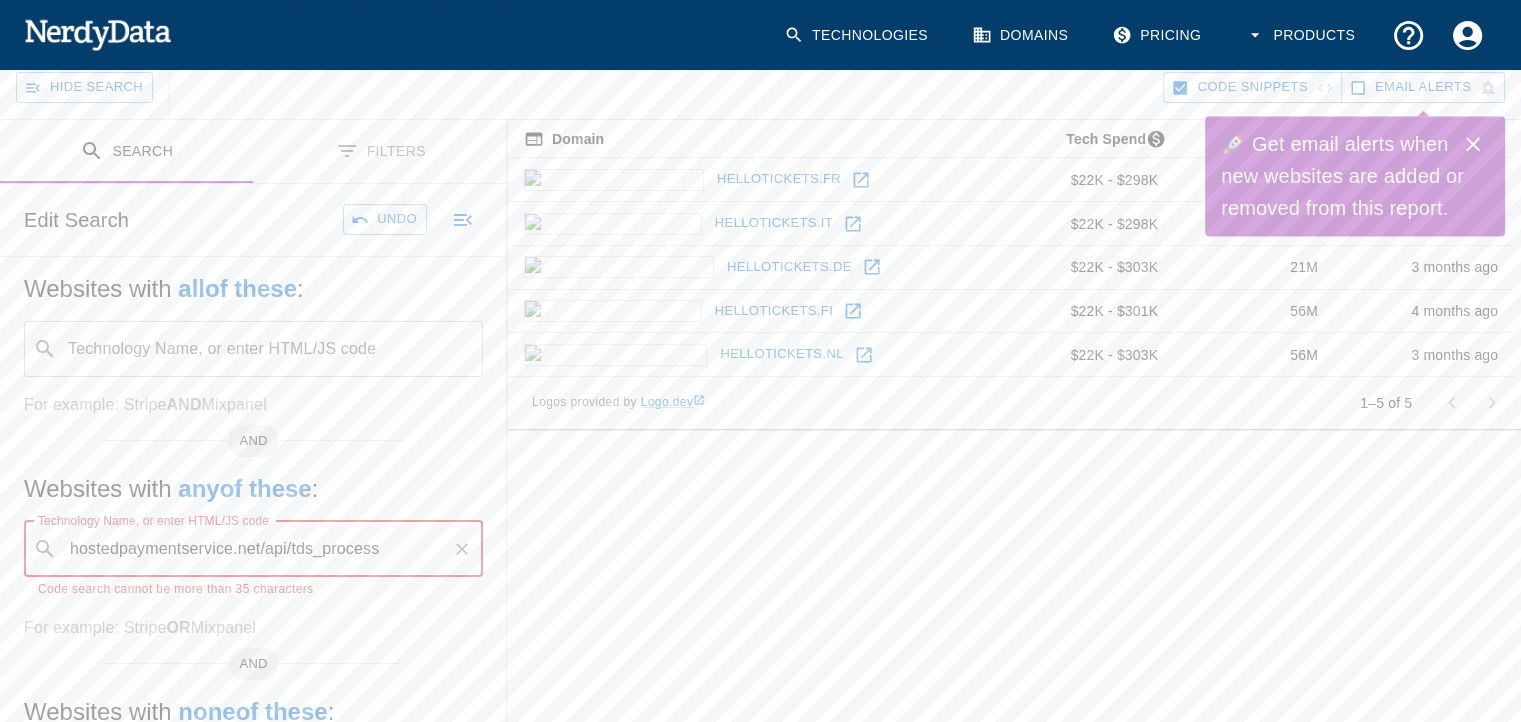 scroll, scrollTop: 200, scrollLeft: 0, axis: vertical 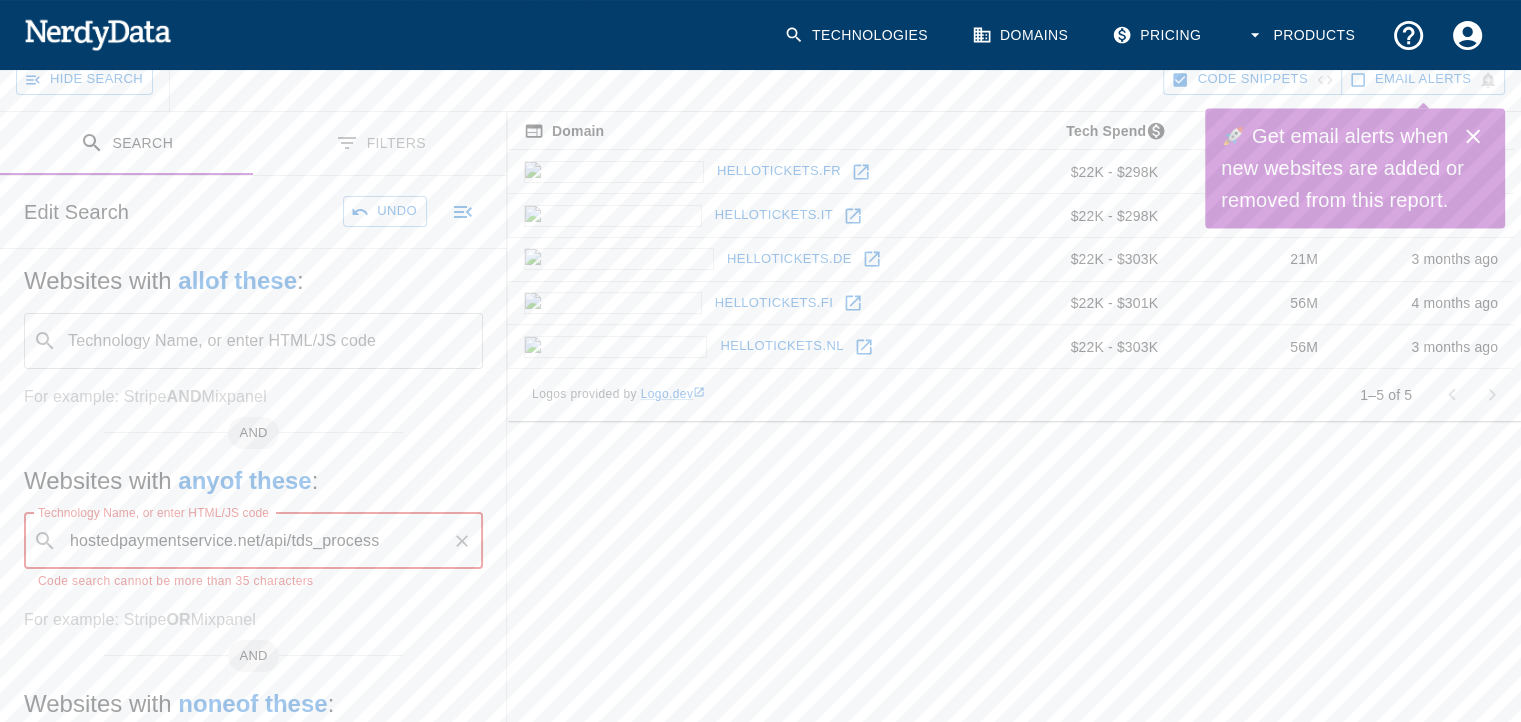 type on "hostedpaymentservice.net/api/tds_process" 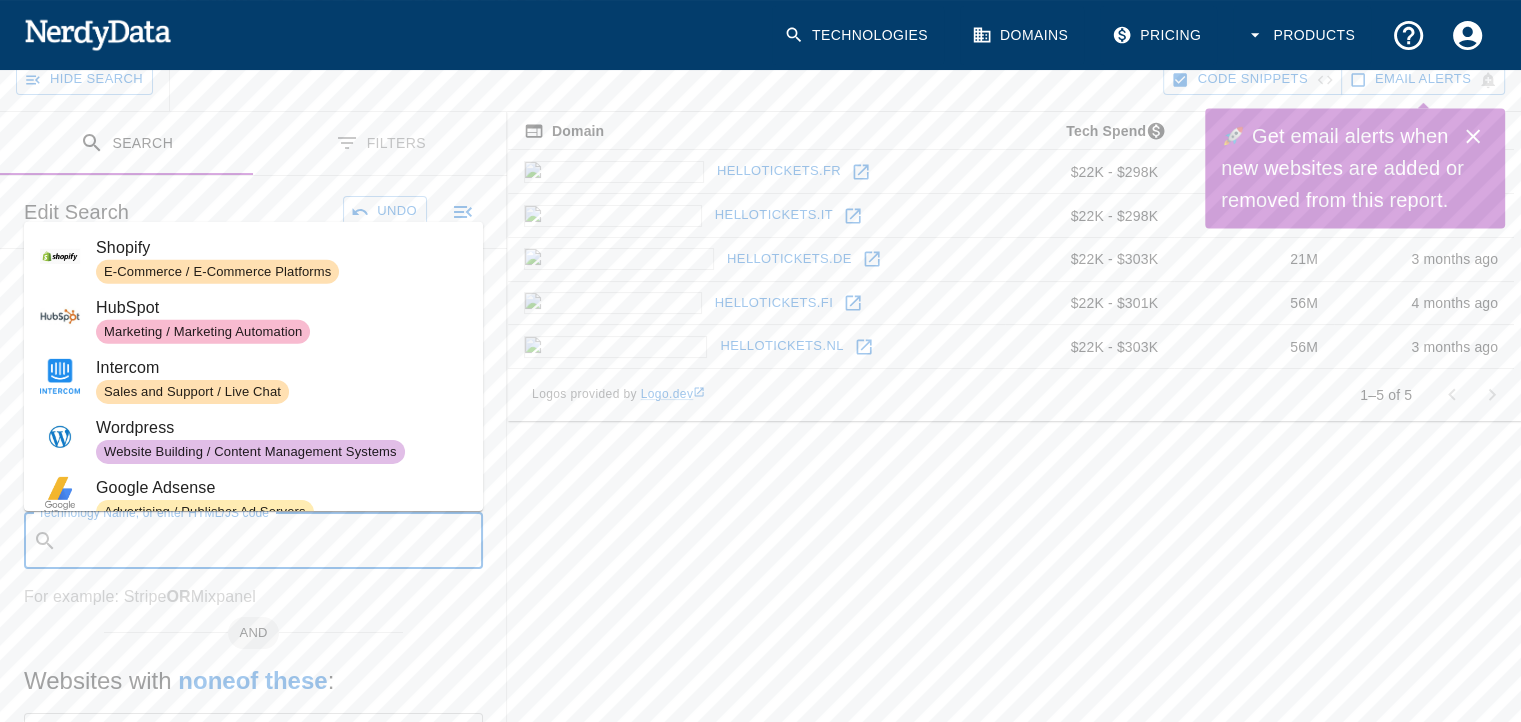 click on "Domain Tech Spend Page Rank sorted ascending Last Crawled hellotickets.fr $22K - $298K 16M 4 months ago hellotickets.it $22K - $298K 16M 4 months ago hellotickets.de $22K - $303K 21M 3 months ago hellotickets.fi $22K - $301K 56M 4 months ago hellotickets.nl $22K - $303K 56M 3 months ago Logos provided by   Logo.dev 1–5 of 5" at bounding box center (1014, 500) 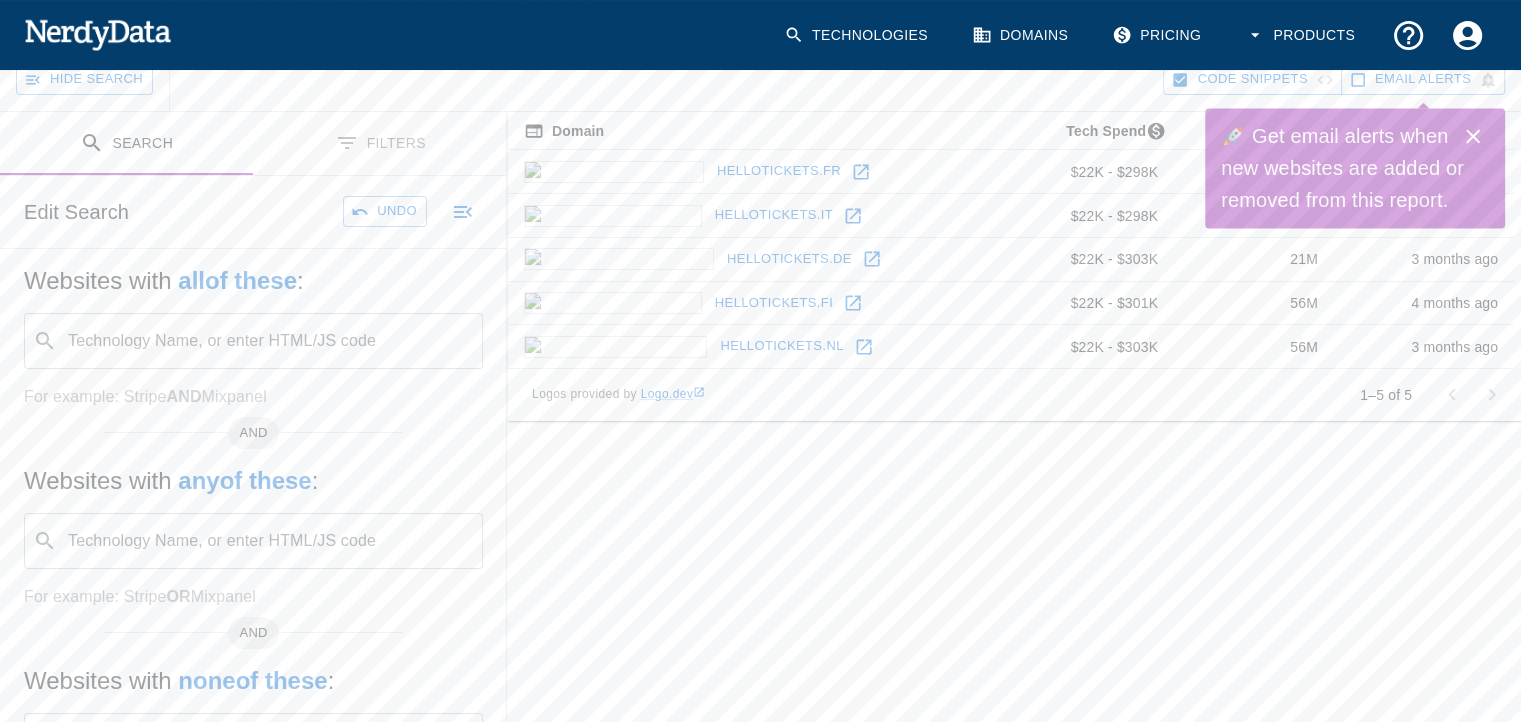 click on "Technology Name, or enter HTML/JS code ​ Technology Name, or enter HTML/JS code" at bounding box center [253, 341] 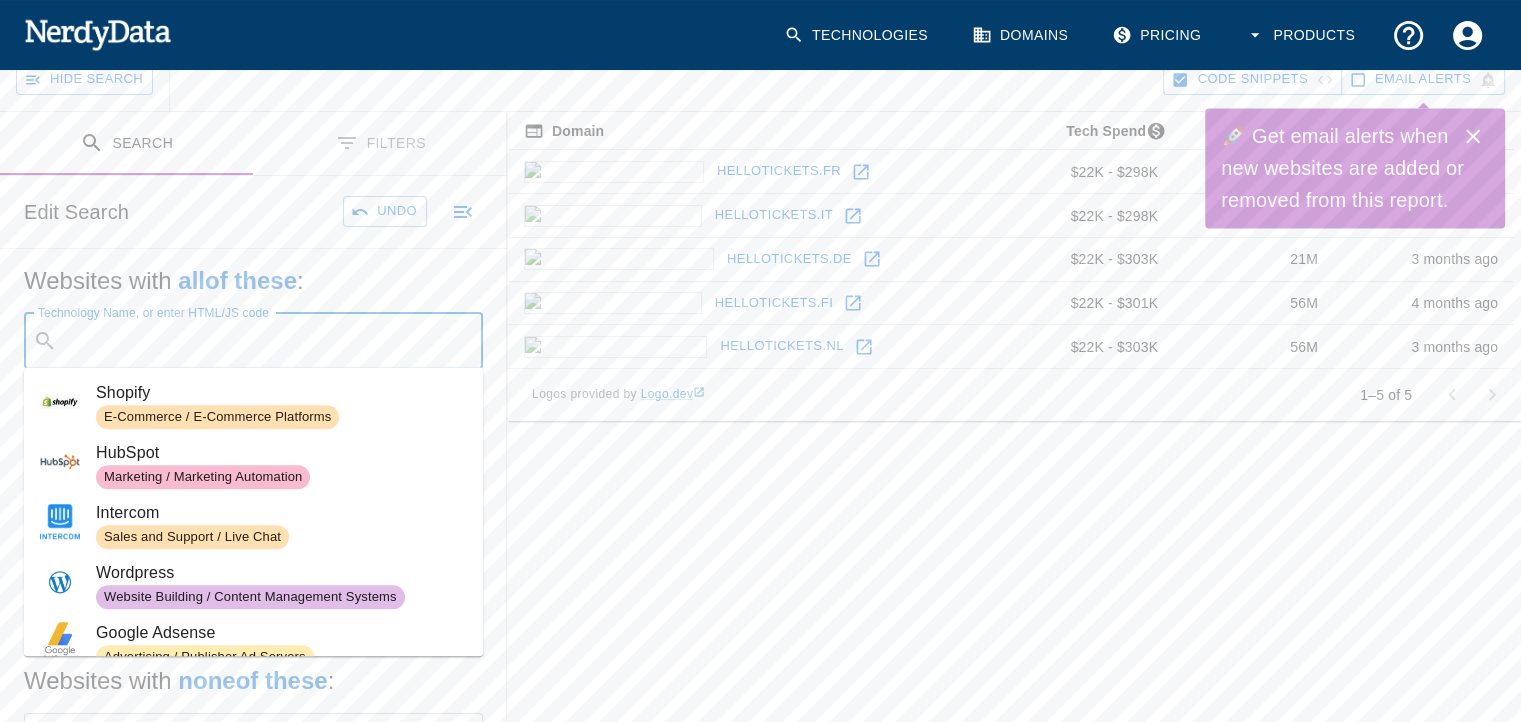 paste on "hostedpaymentservice.net/api/tds" 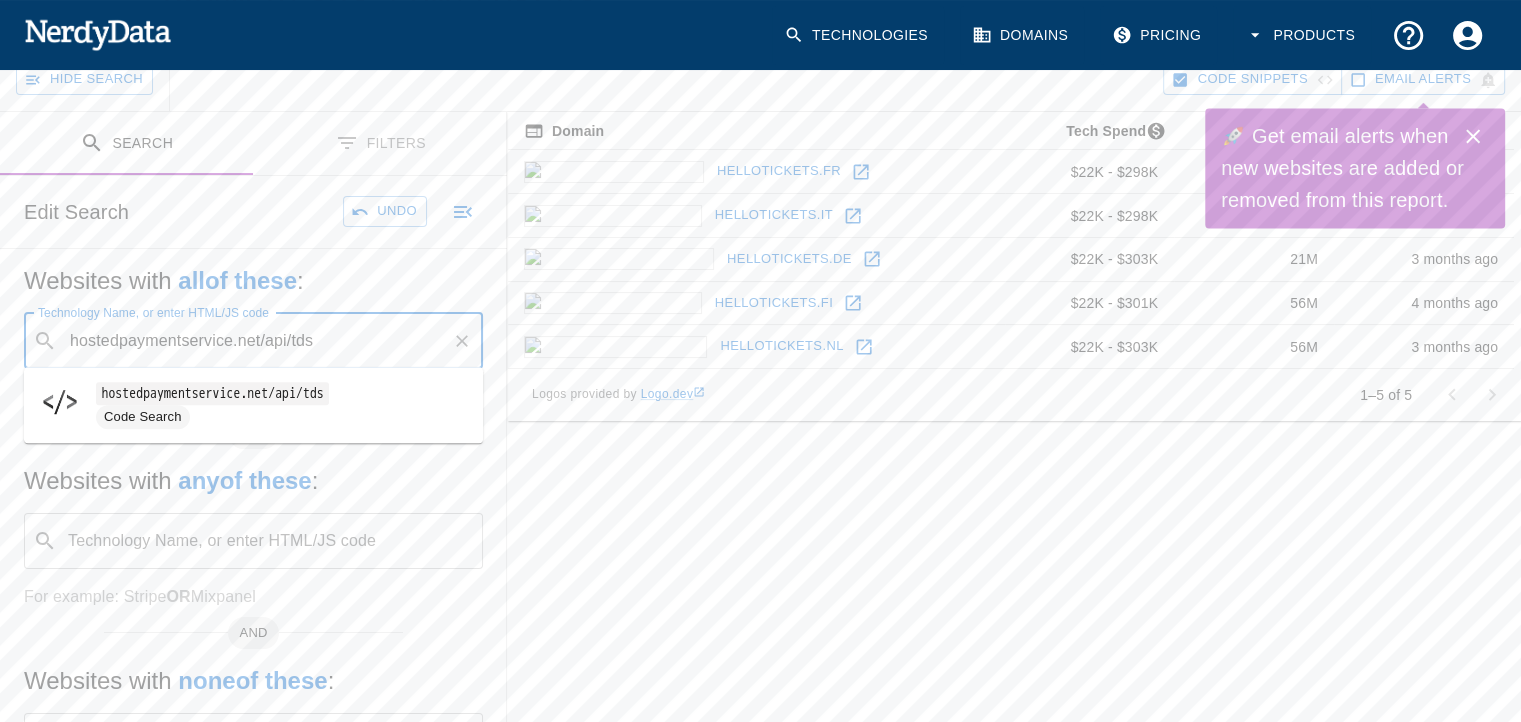 click on "hostedpaymentservice.net/api/tds" at bounding box center (212, 393) 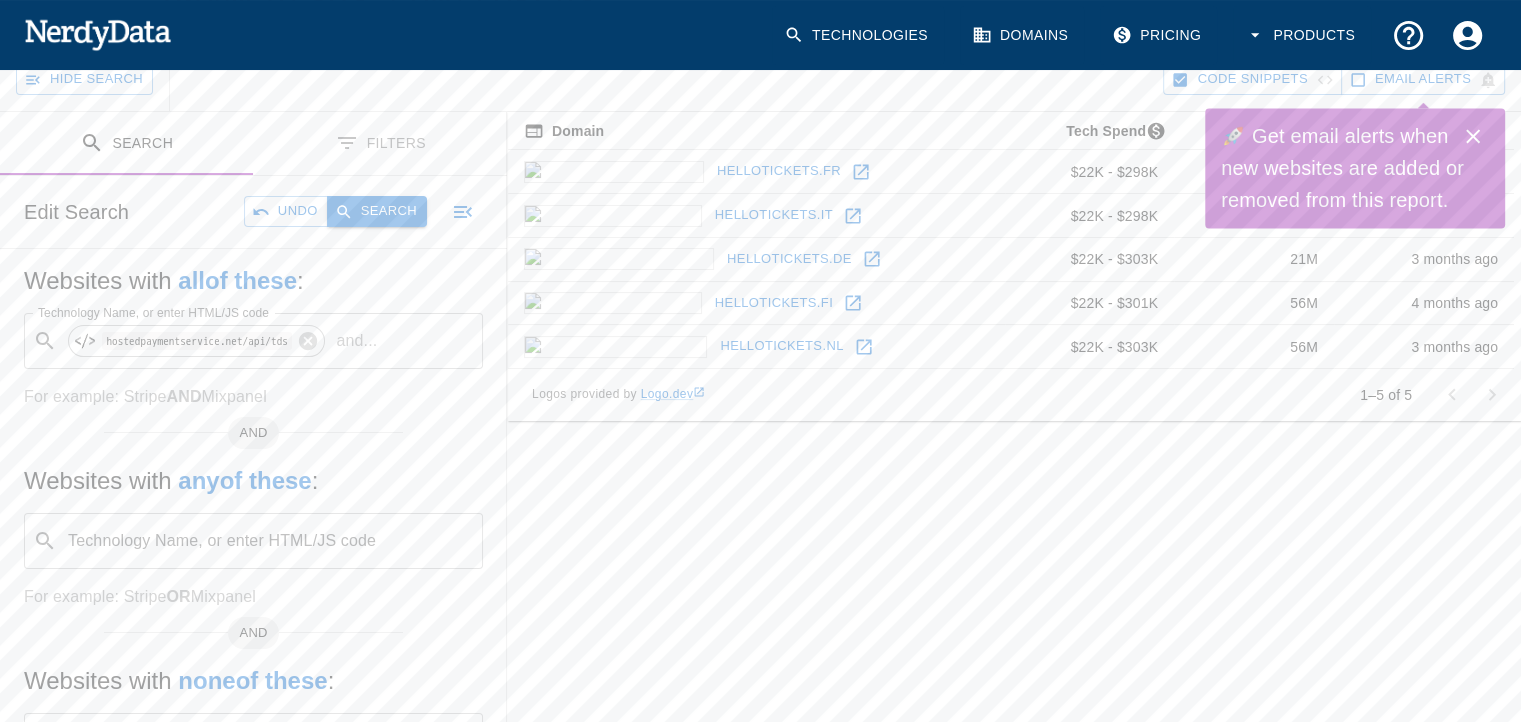click on "Search" at bounding box center (377, 211) 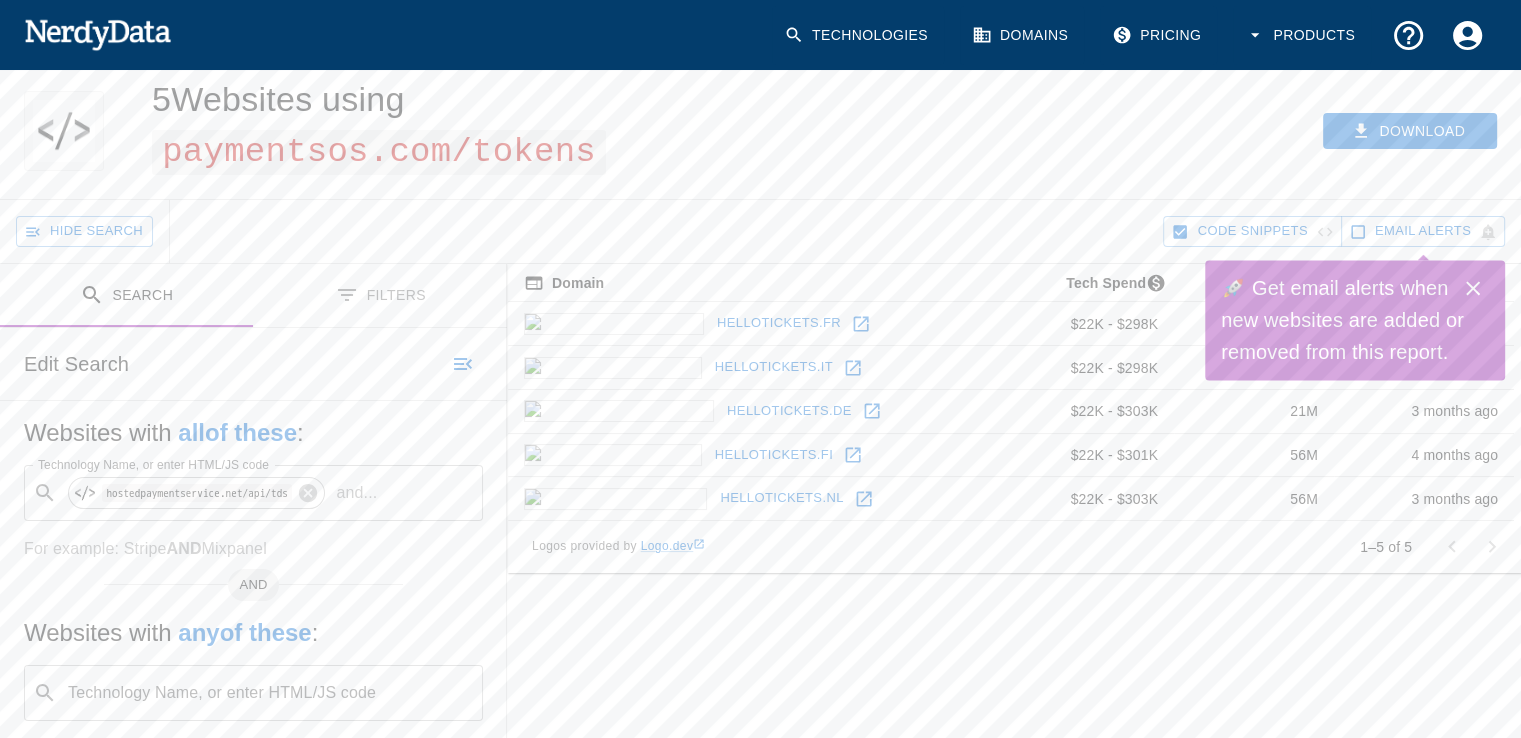 scroll, scrollTop: 0, scrollLeft: 0, axis: both 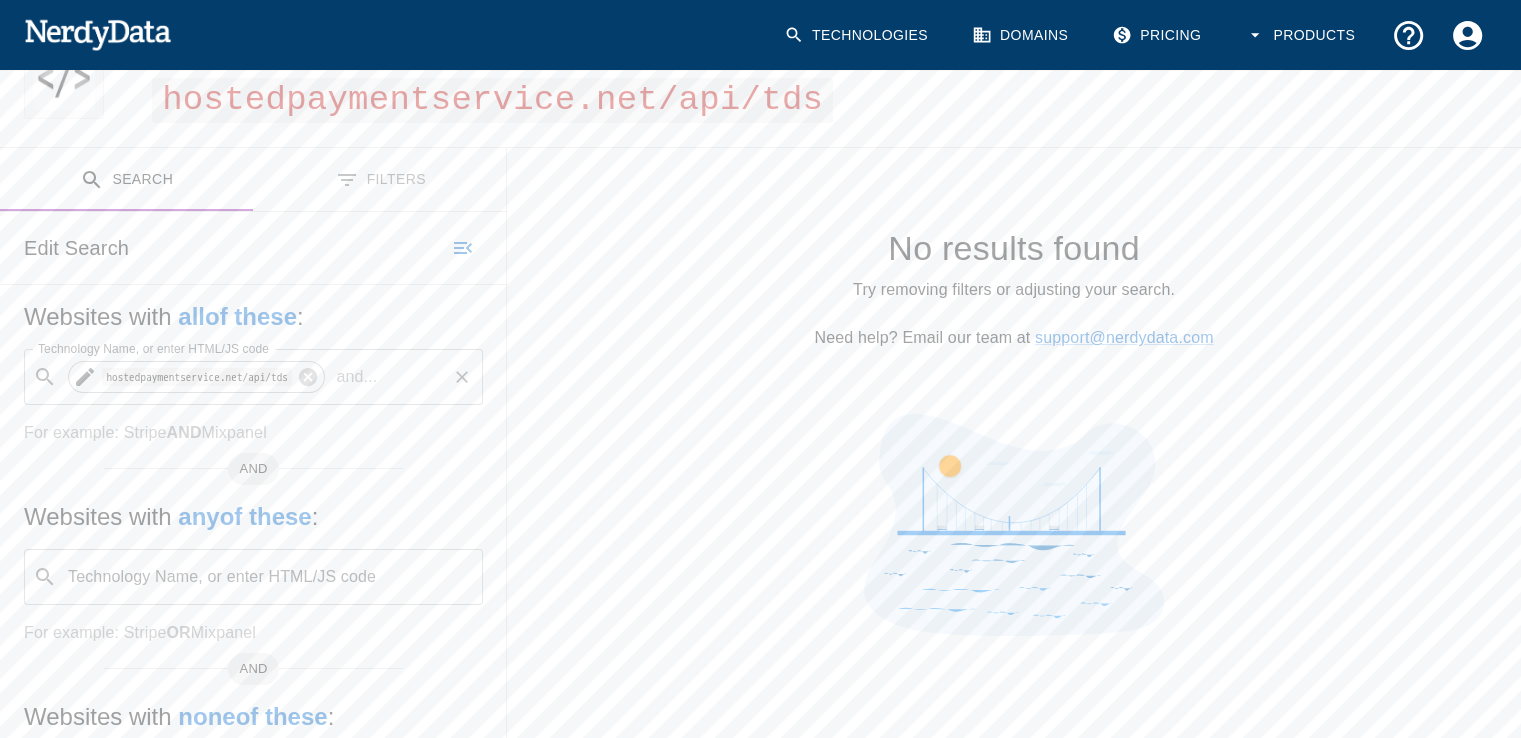 drag, startPoint x: 316, startPoint y: 380, endPoint x: 319, endPoint y: 391, distance: 11.401754 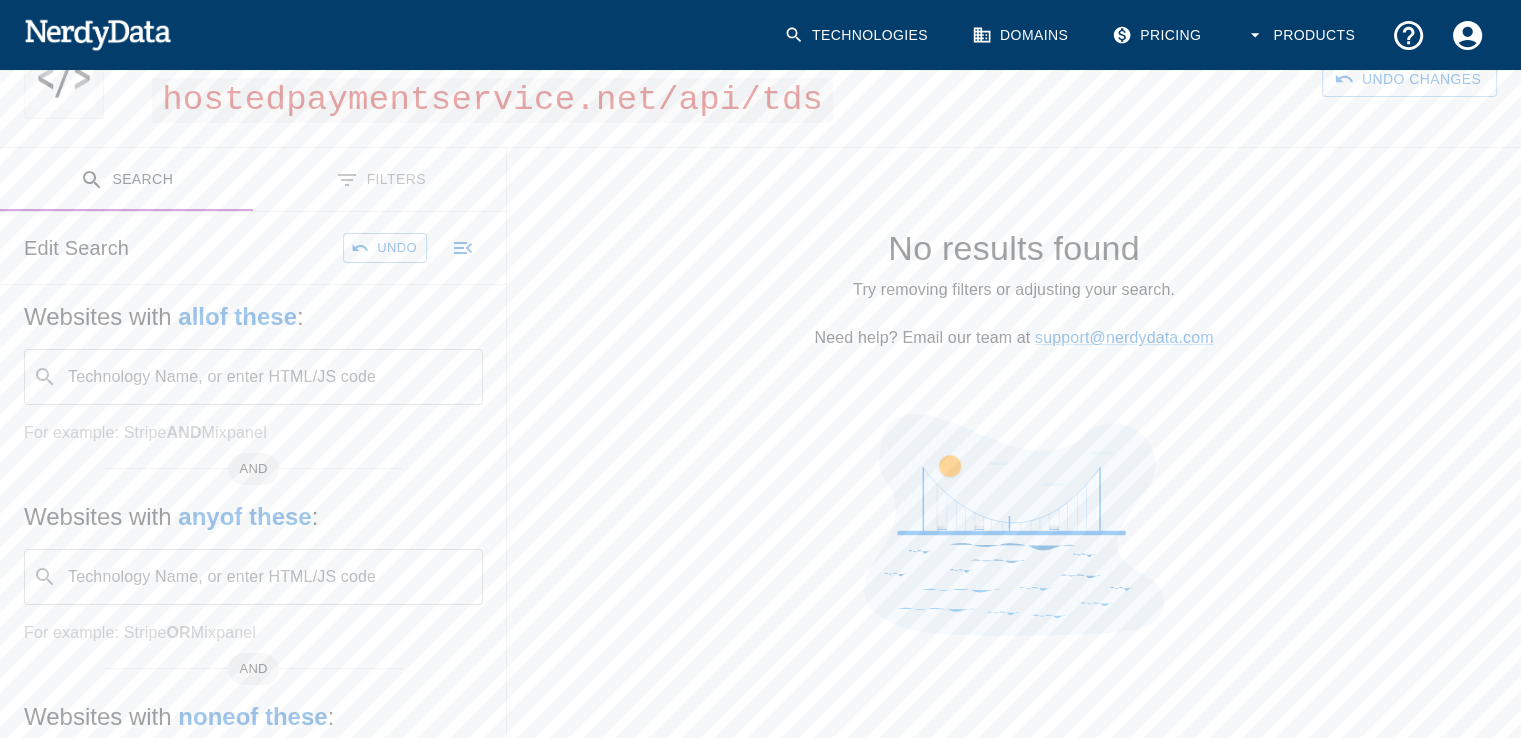 click on "Technology Name, or enter HTML/JS code" at bounding box center [269, 577] 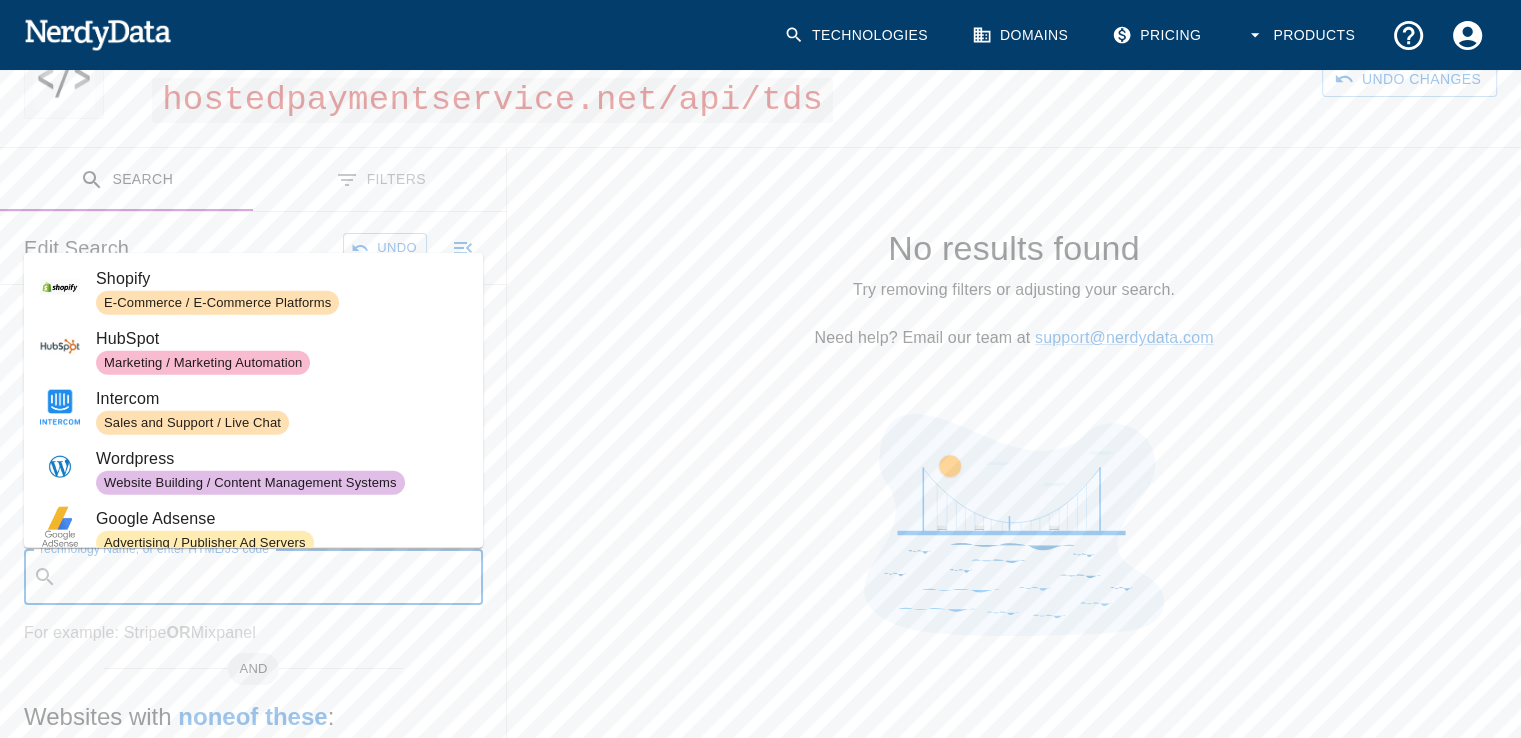 paste on "hostedpaymentservice.net/api/tds" 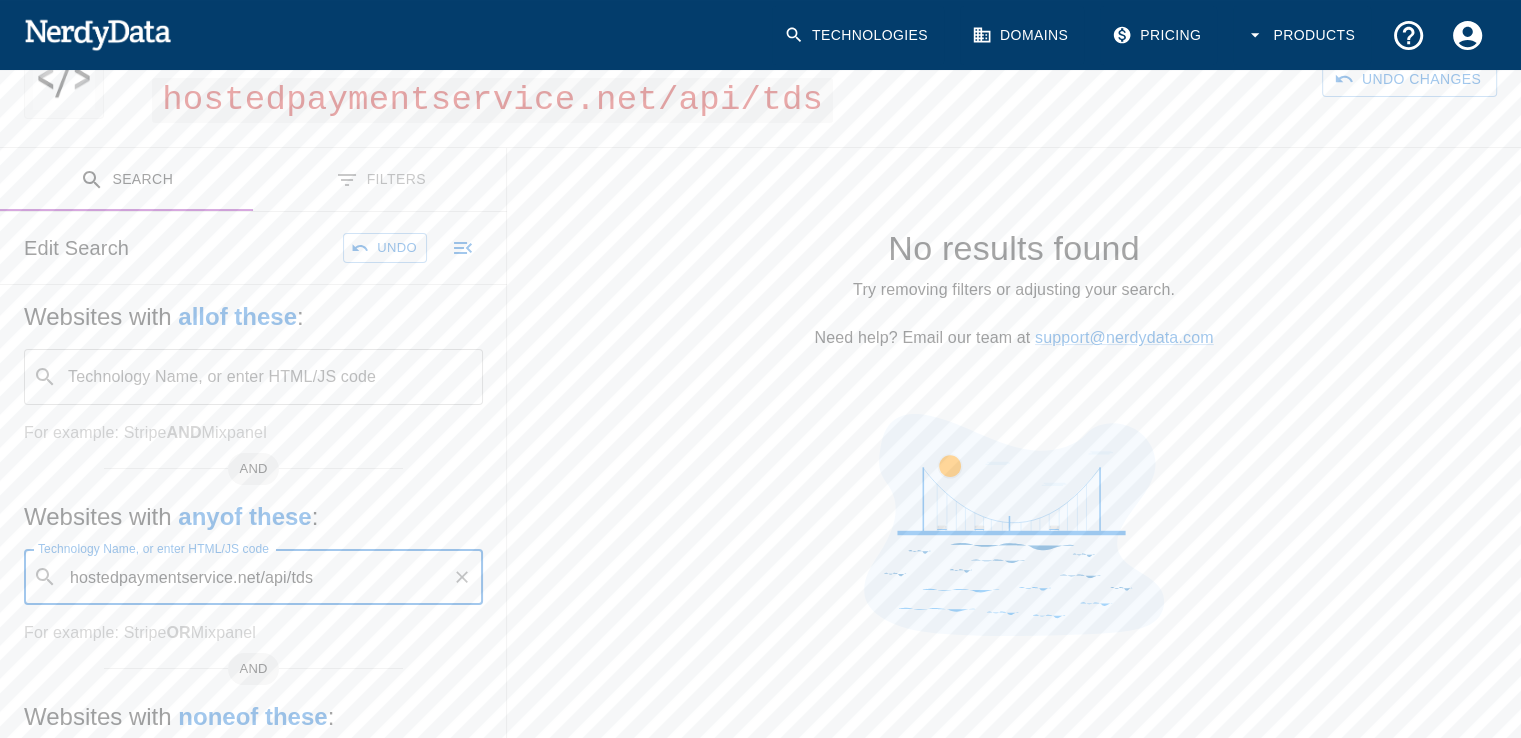 type on "hostedpaymentservice.net/api/tds" 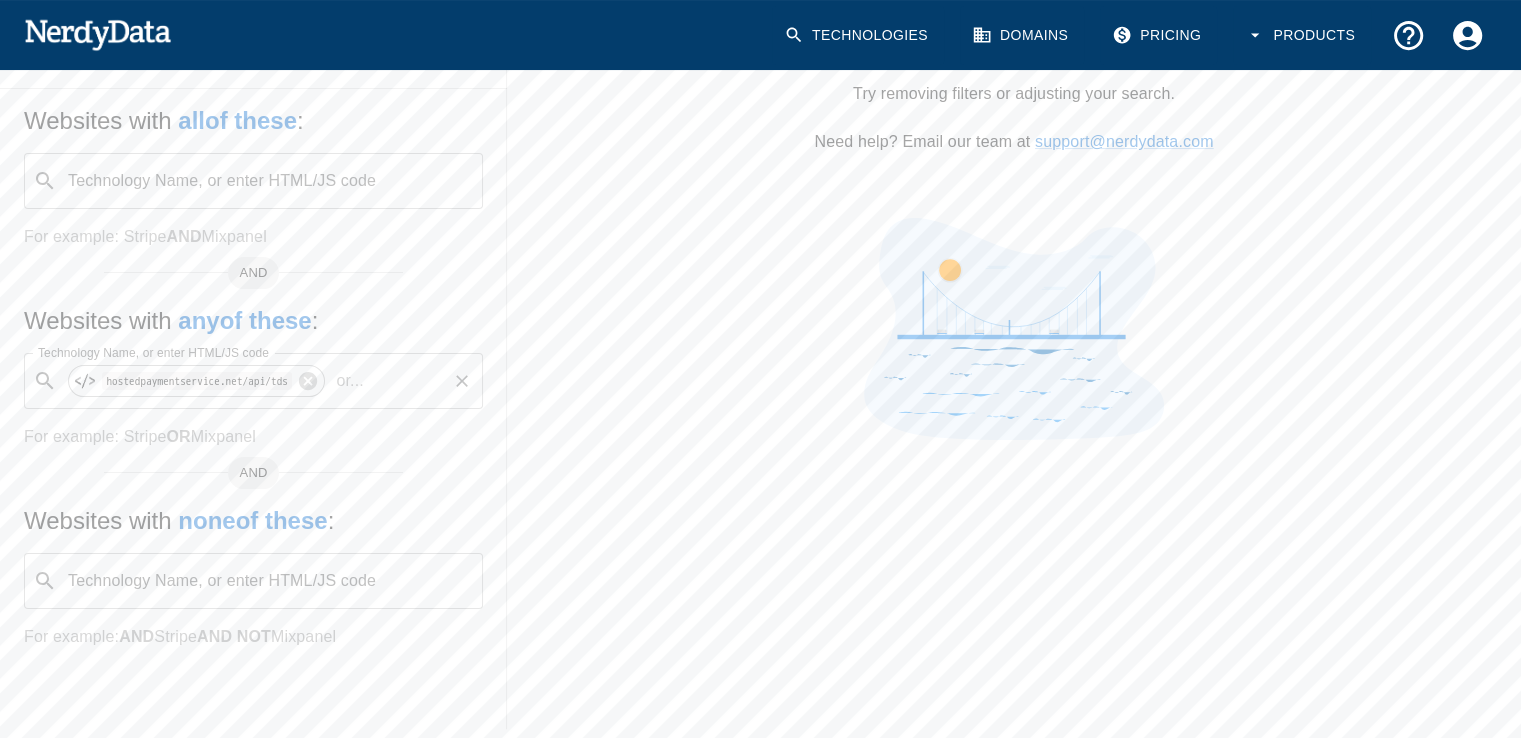 scroll, scrollTop: 328, scrollLeft: 0, axis: vertical 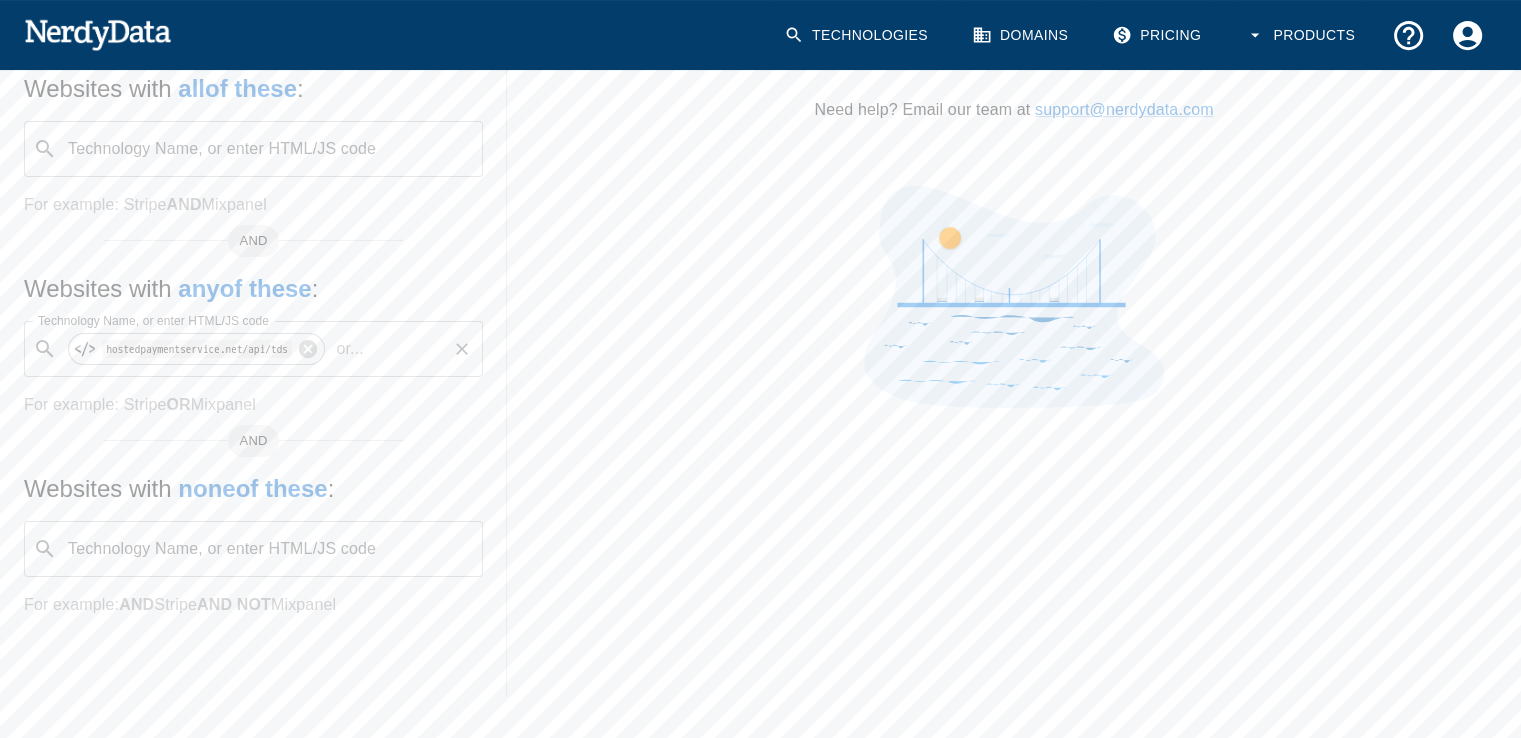 click on "or ..." at bounding box center (349, 349) 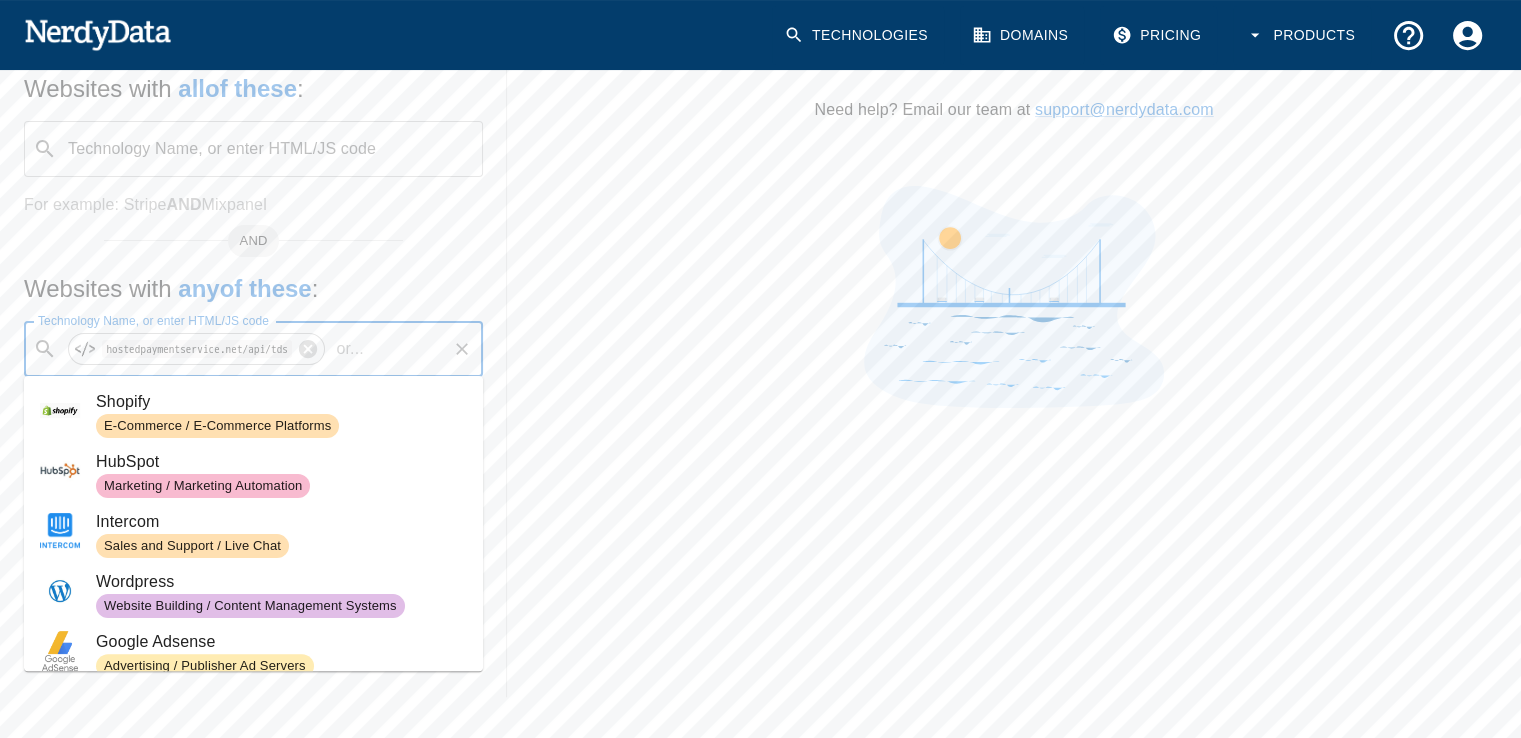 click on "or ..." at bounding box center (349, 349) 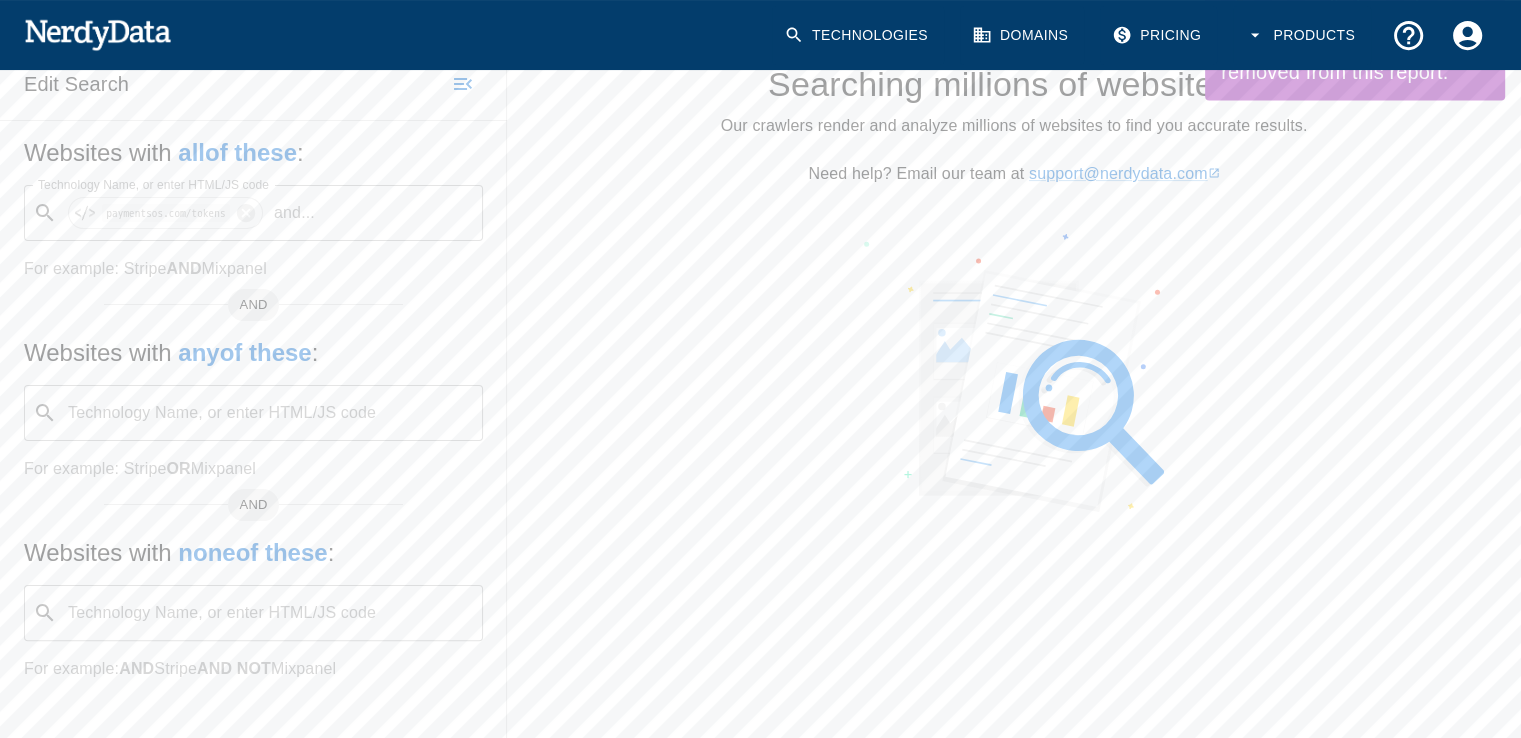 scroll, scrollTop: 4, scrollLeft: 0, axis: vertical 